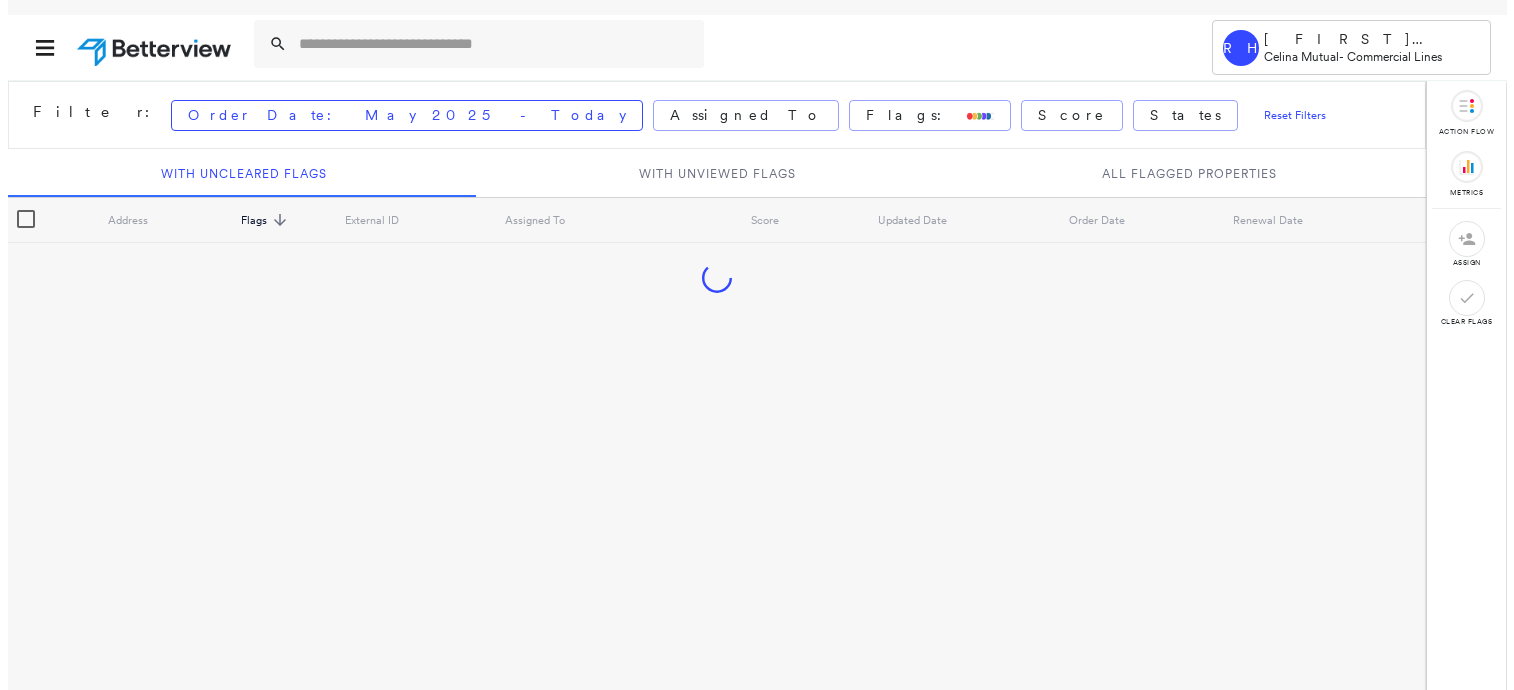 scroll, scrollTop: 0, scrollLeft: 0, axis: both 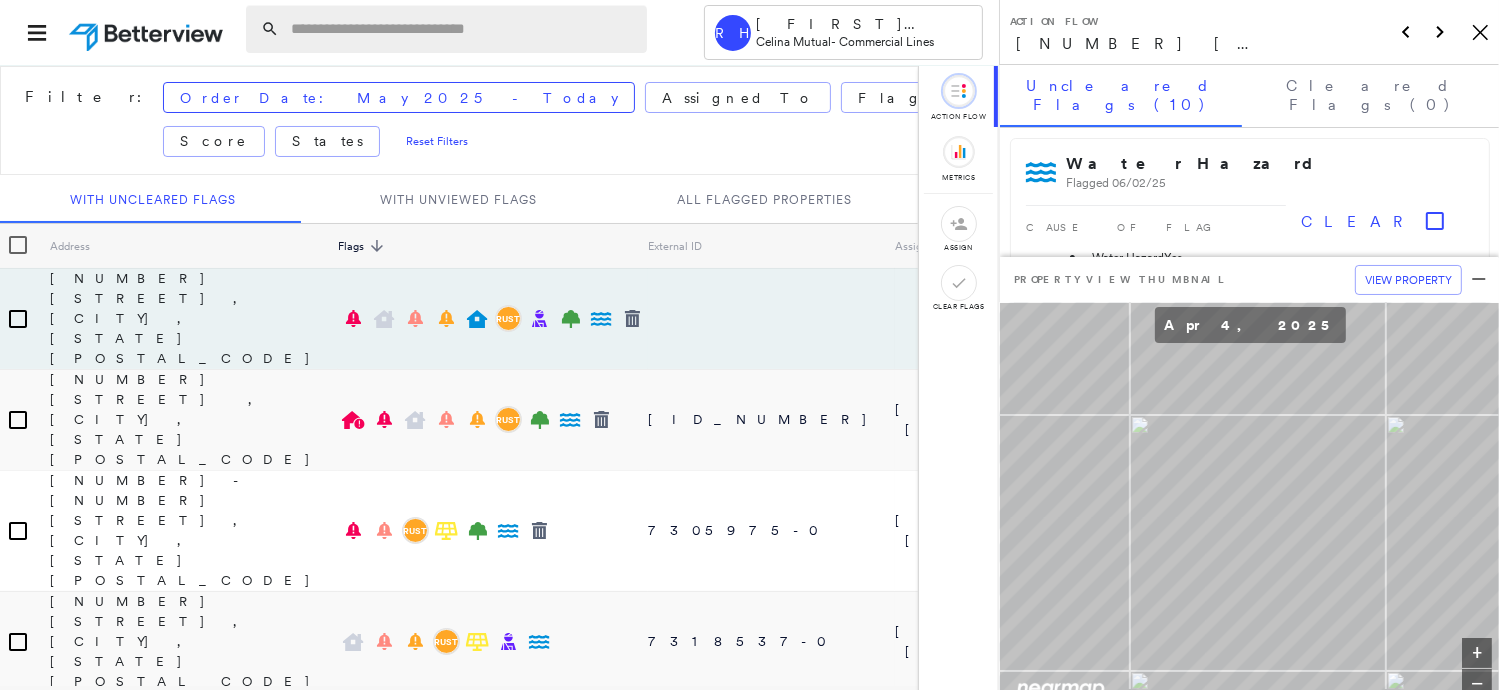 click at bounding box center [463, 29] 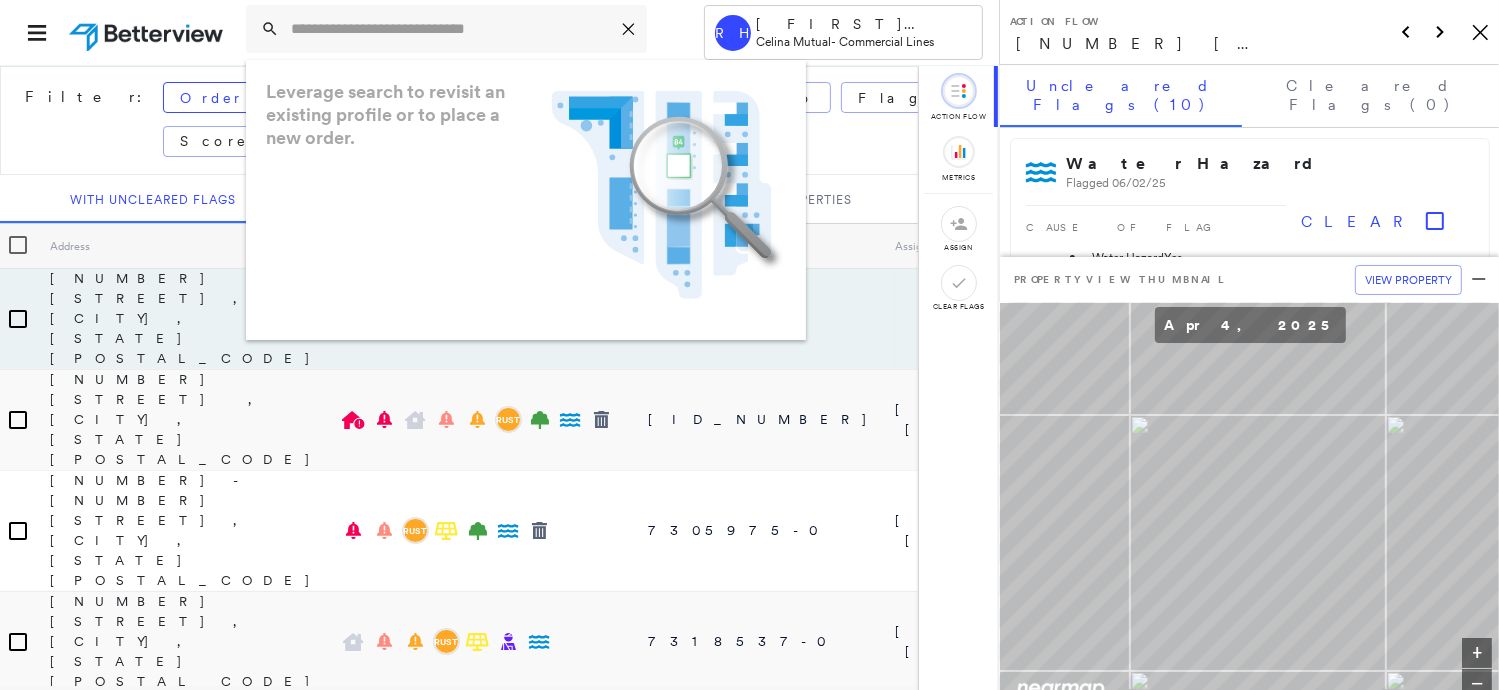 paste on "*********" 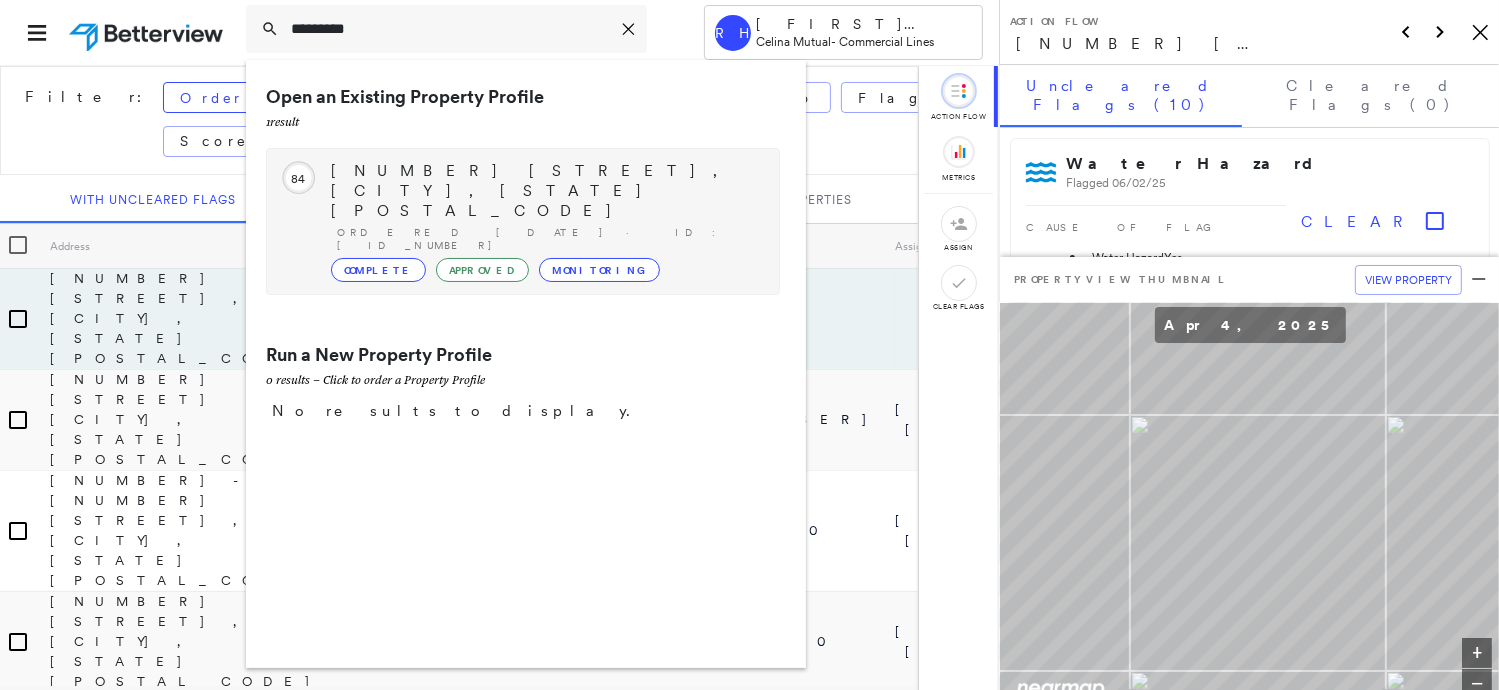 type on "*********" 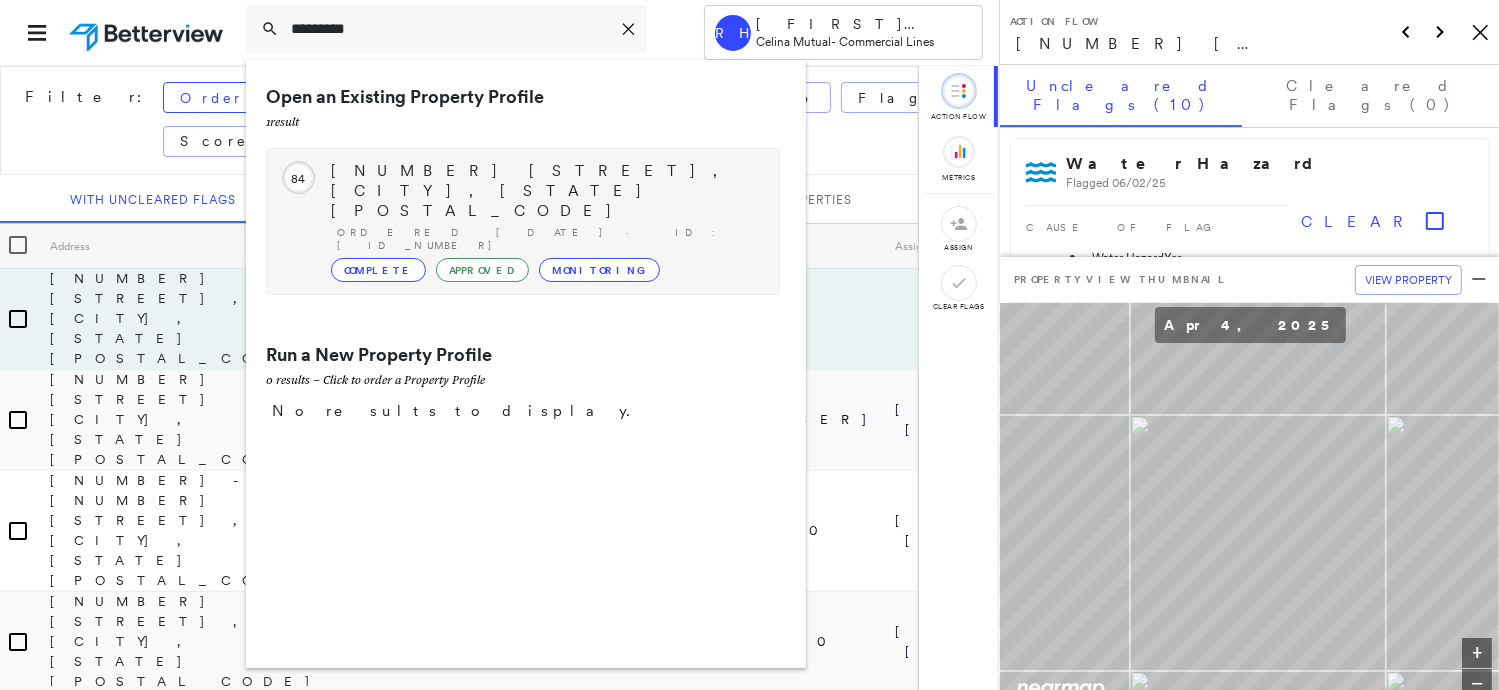 click on "[NUMBER] [STREET], [CITY], [STATE] [POSTAL_CODE]" at bounding box center [545, 191] 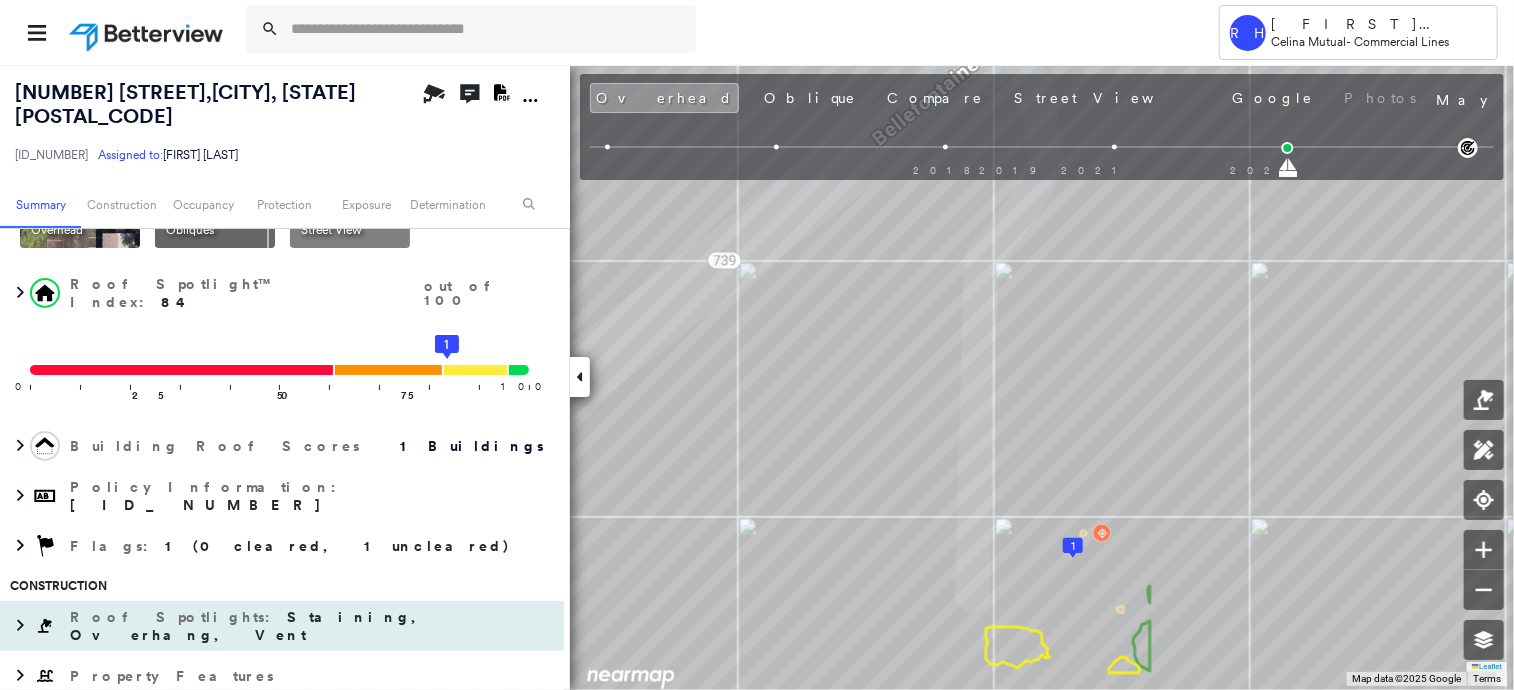 scroll, scrollTop: 200, scrollLeft: 0, axis: vertical 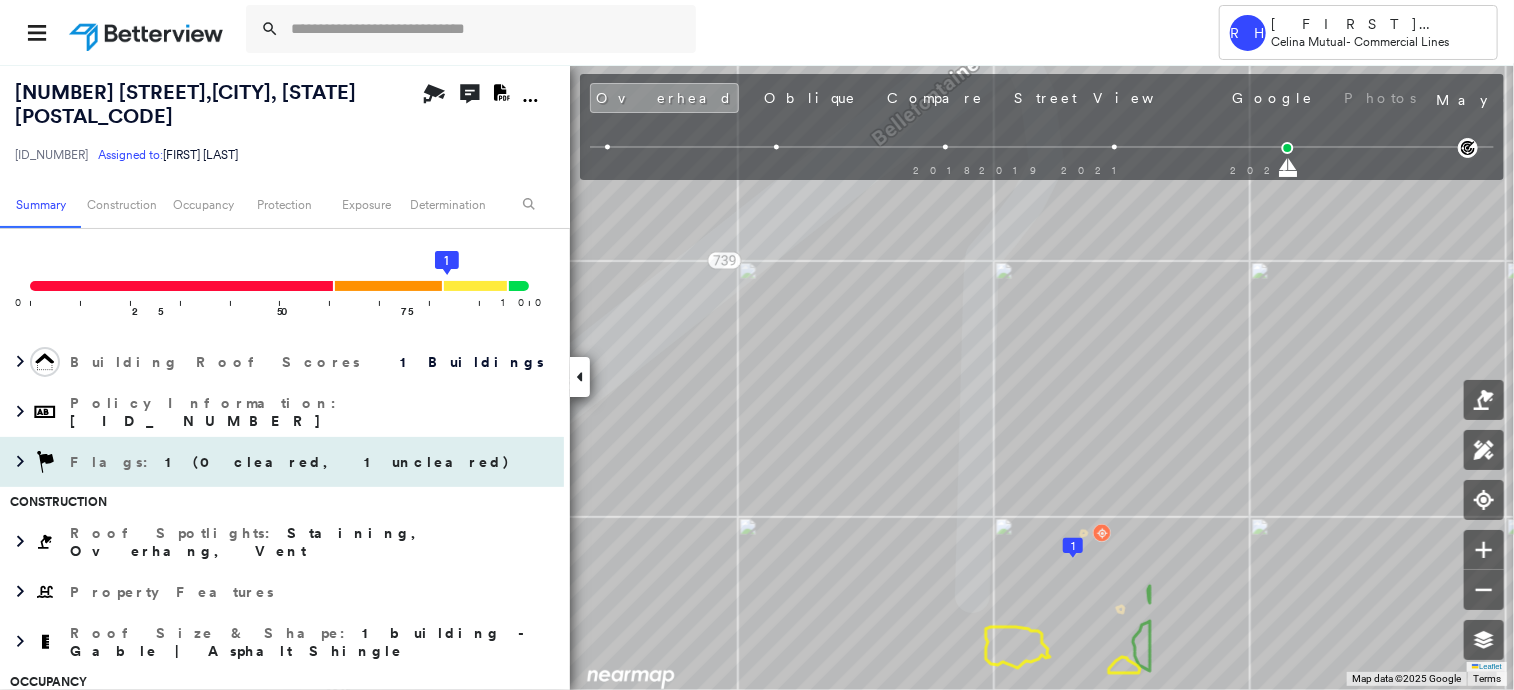 click on "1 (0 cleared, 1 uncleared)" at bounding box center [338, 462] 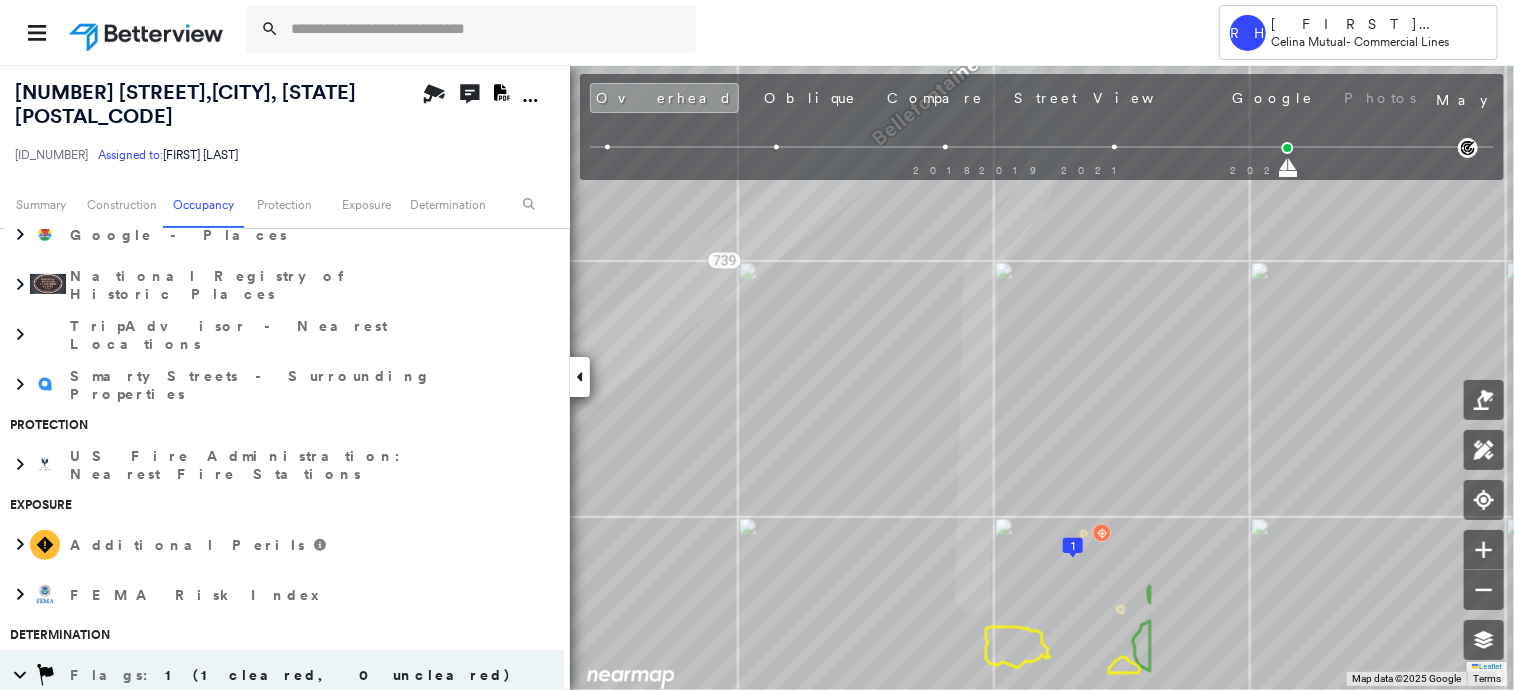 scroll, scrollTop: 1326, scrollLeft: 0, axis: vertical 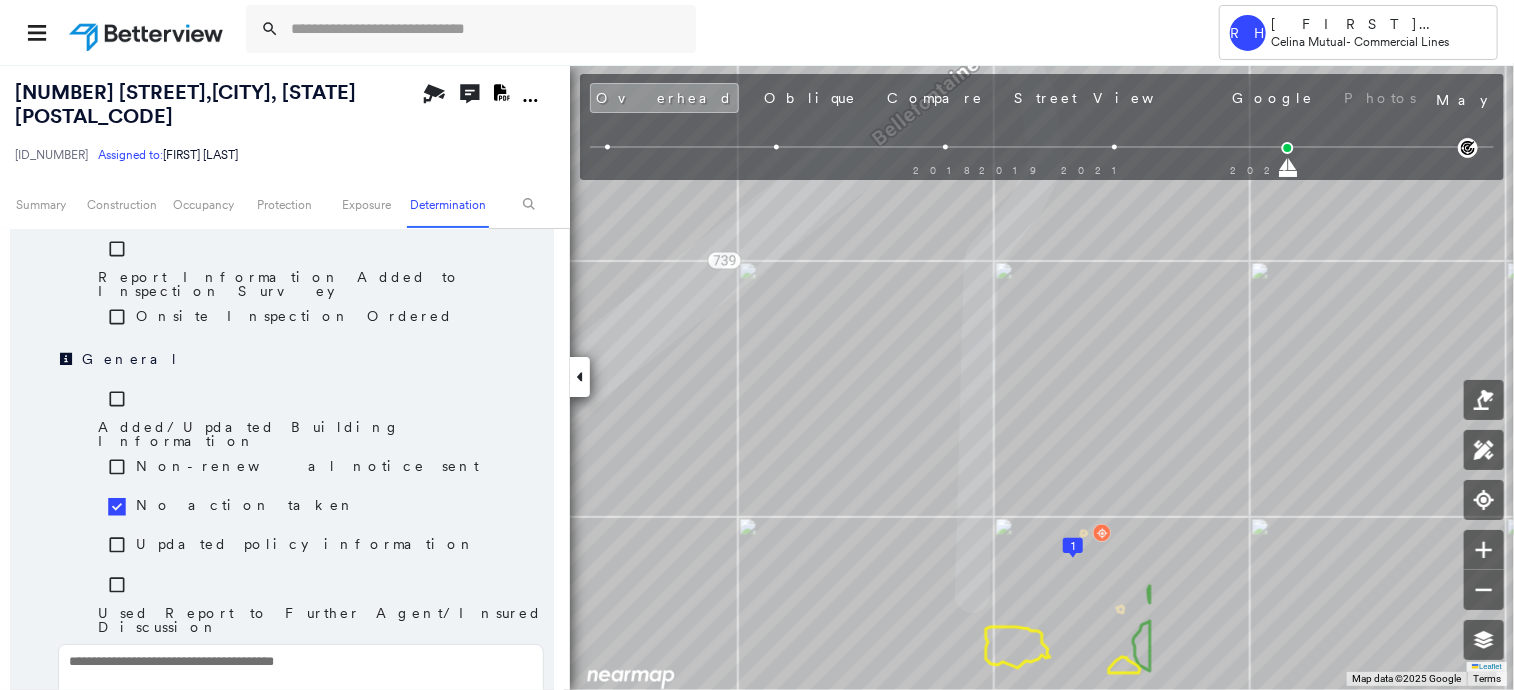 click at bounding box center [301, 676] 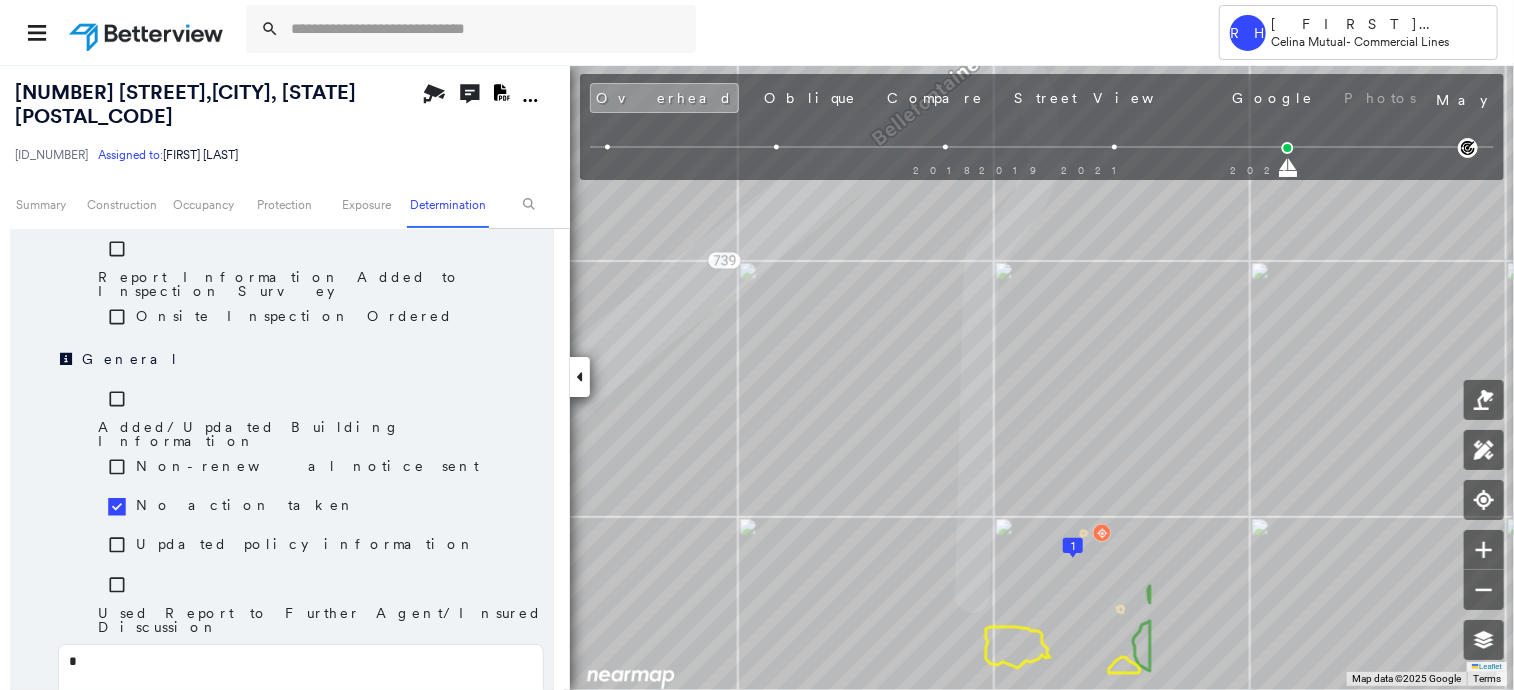 type on "**" 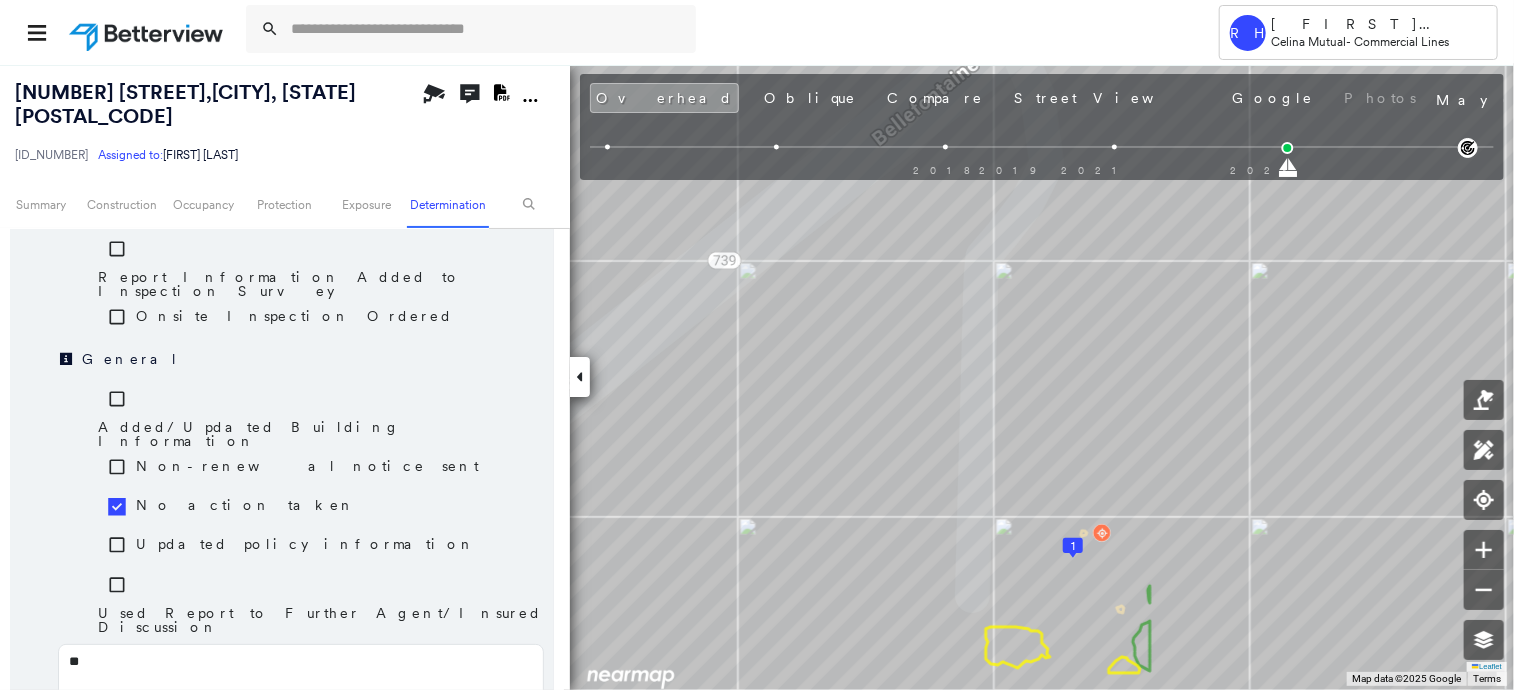 type on "***" 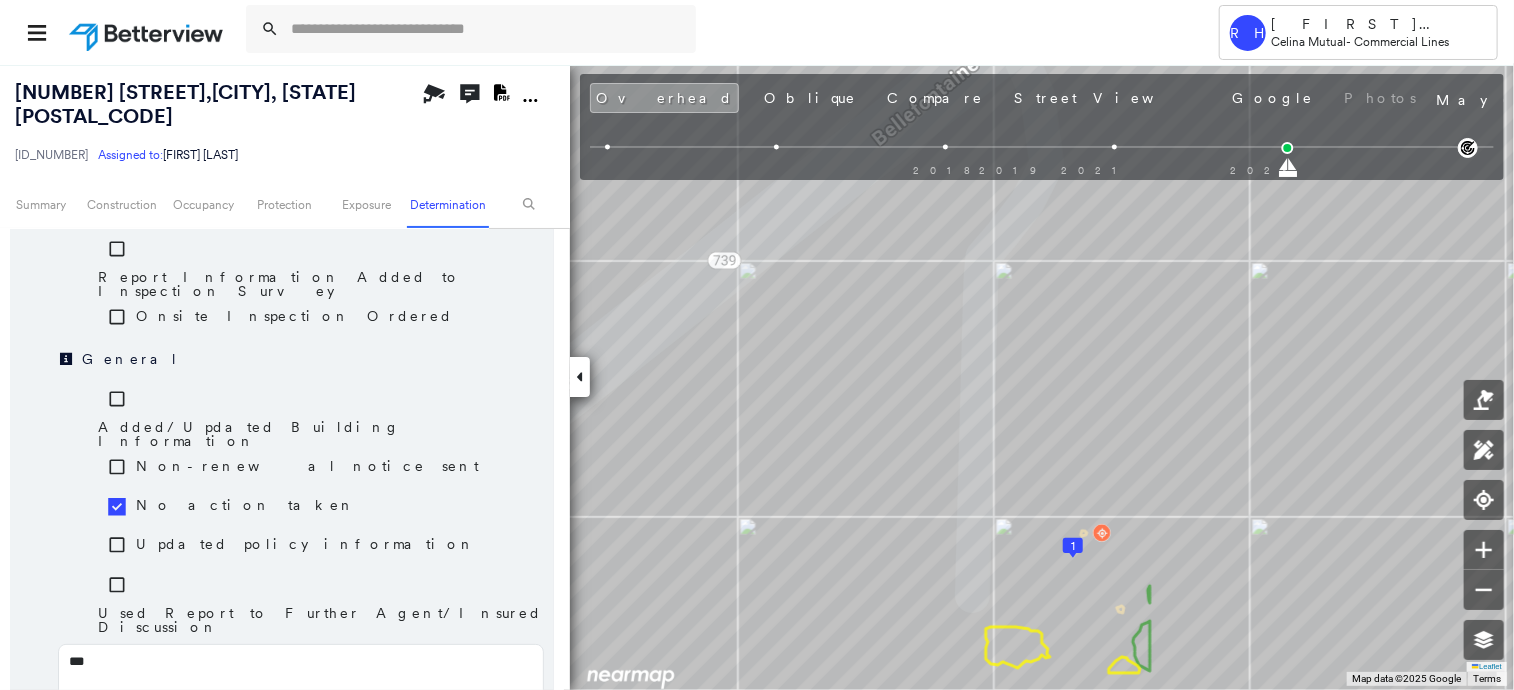 type on "****" 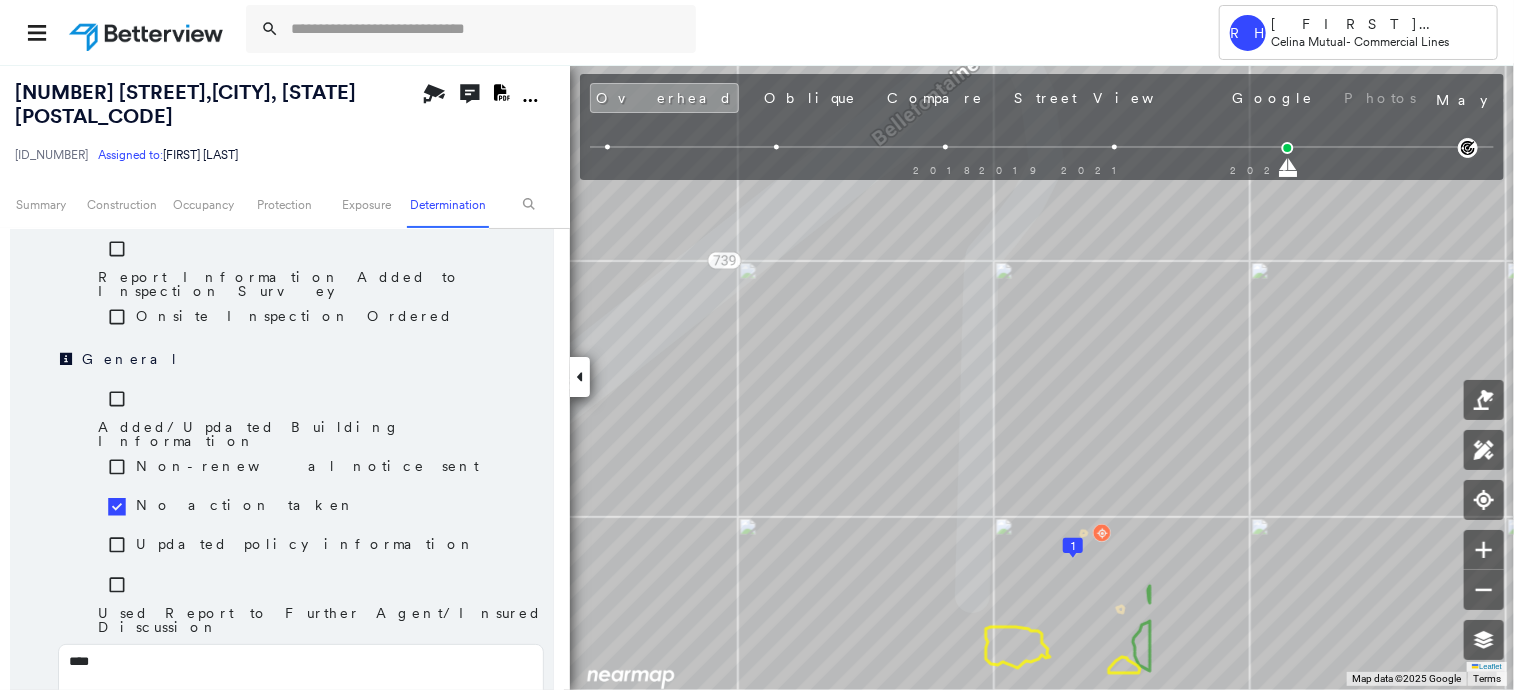 type on "*****" 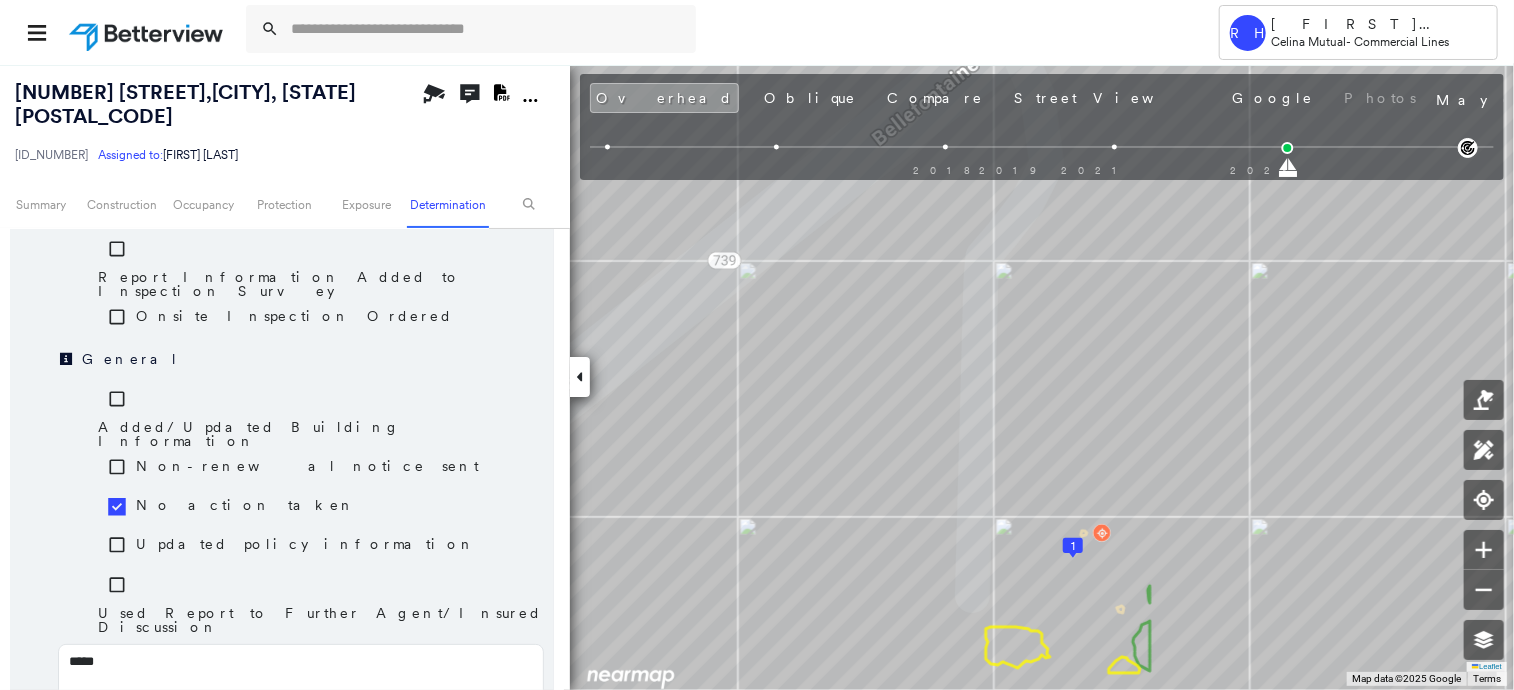 type on "******" 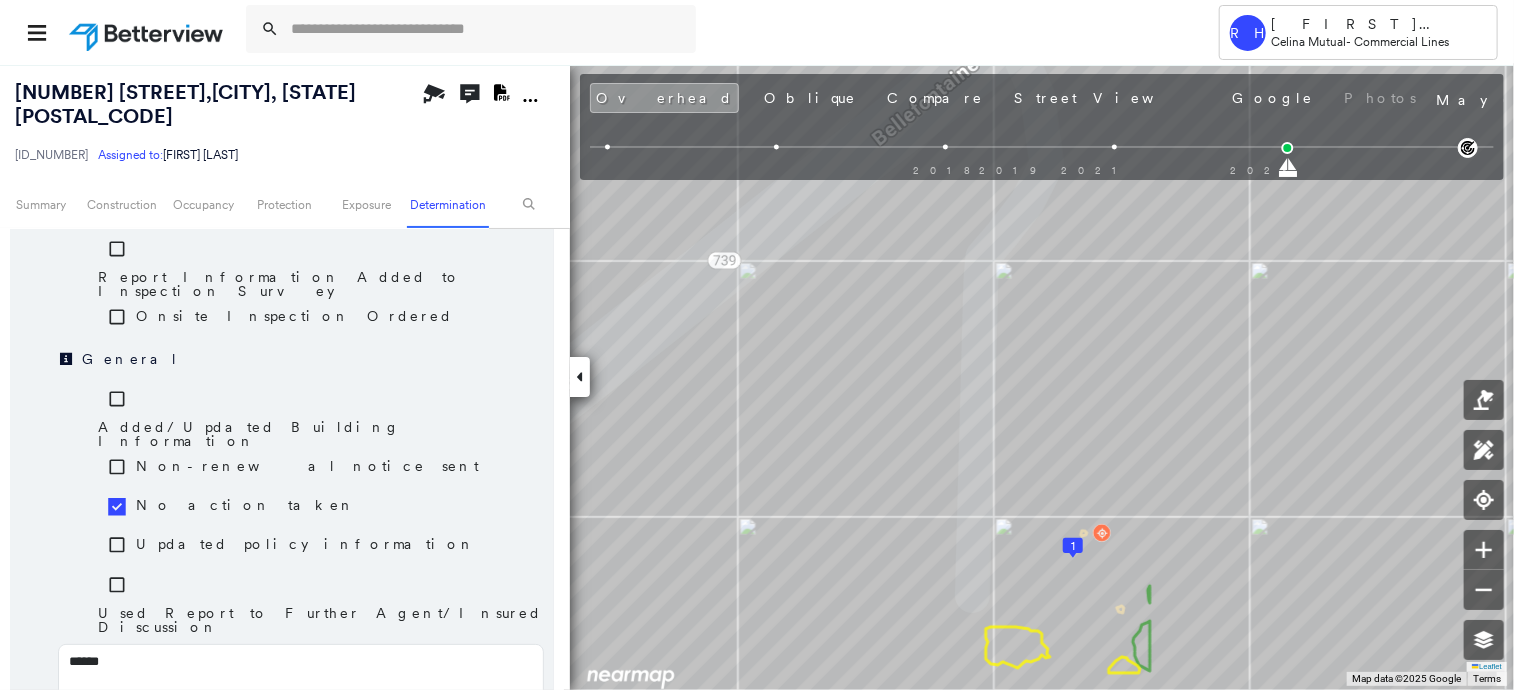 type on "*******" 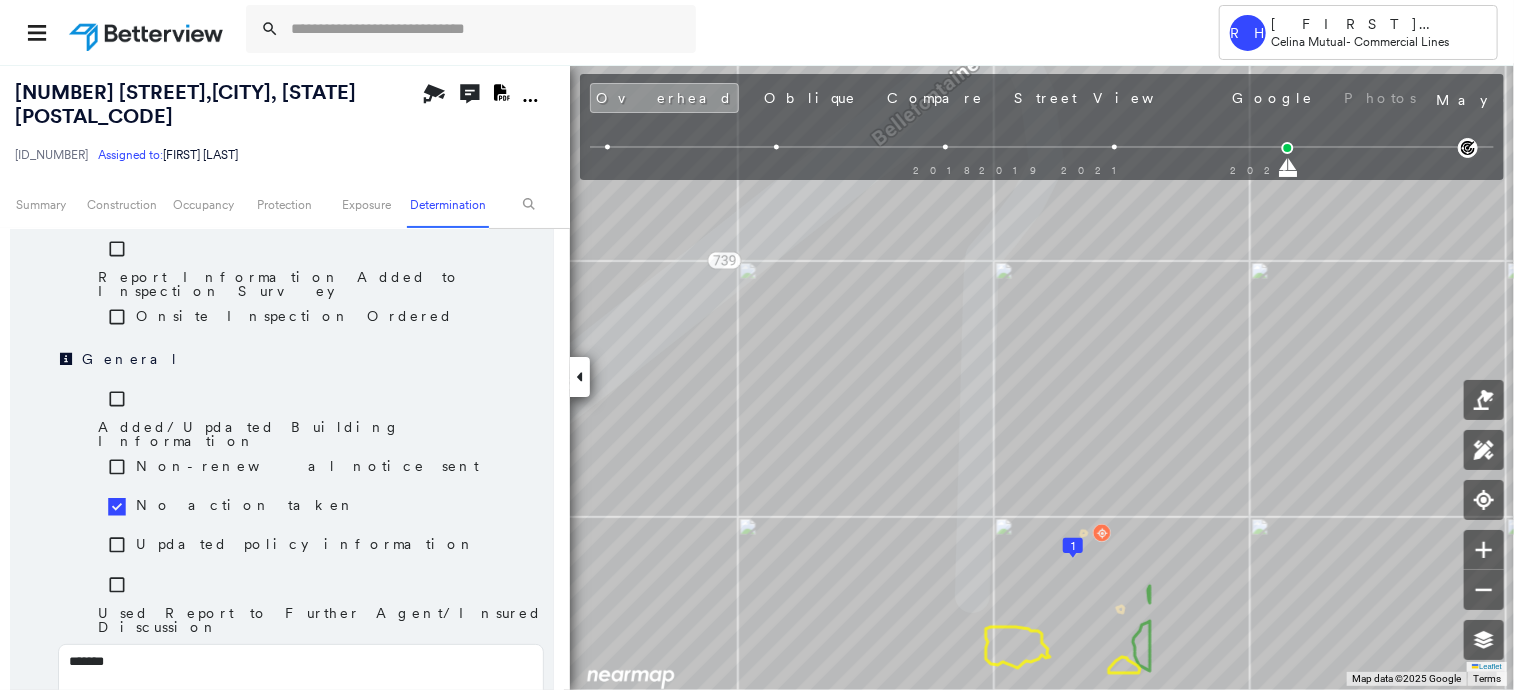 type on "********" 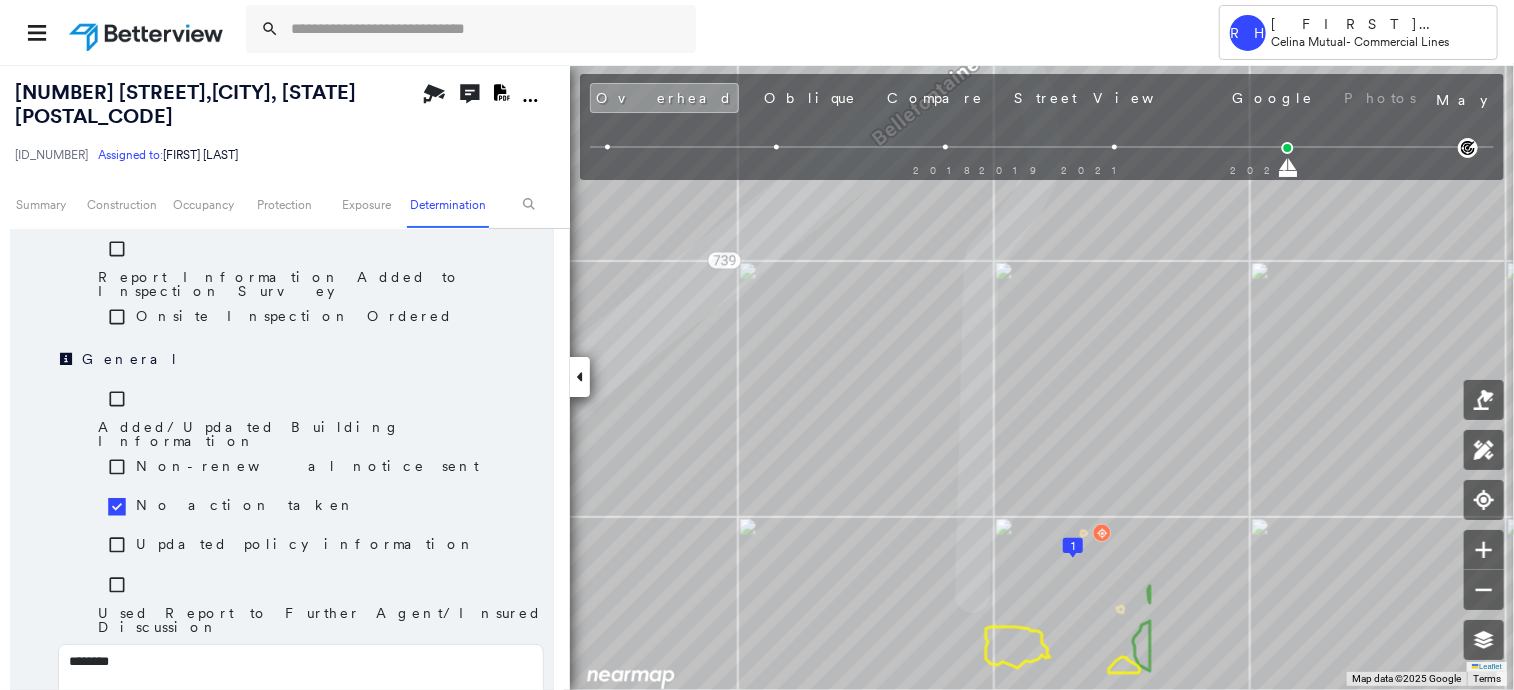type on "********" 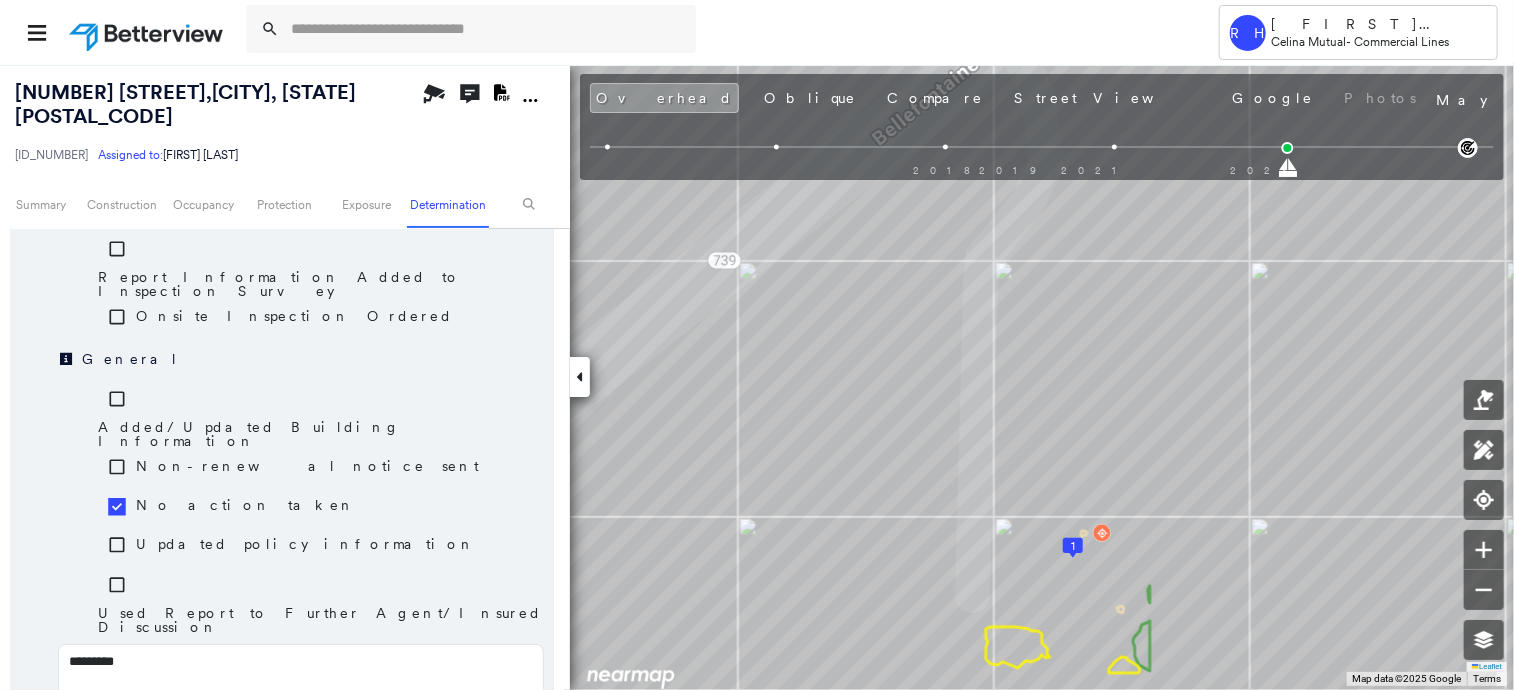 type on "**********" 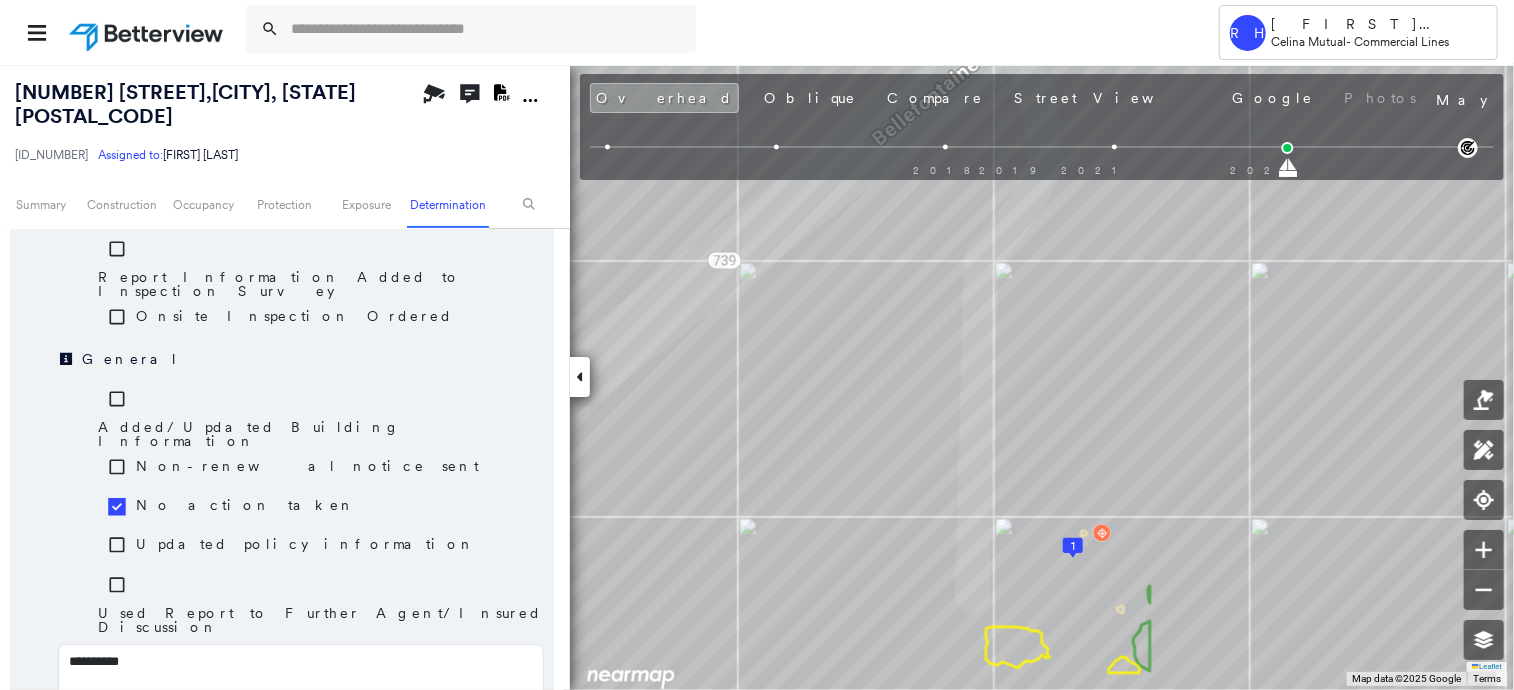 type on "**********" 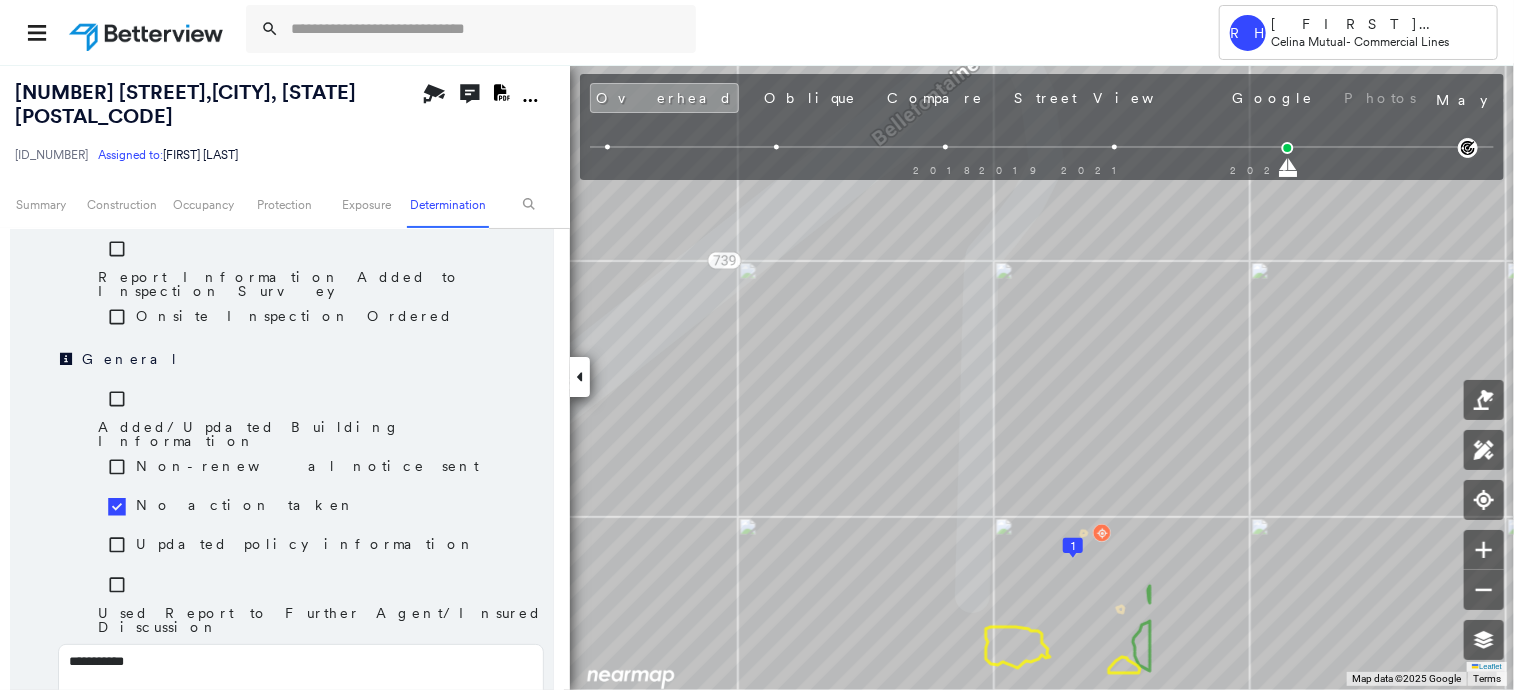 type on "**********" 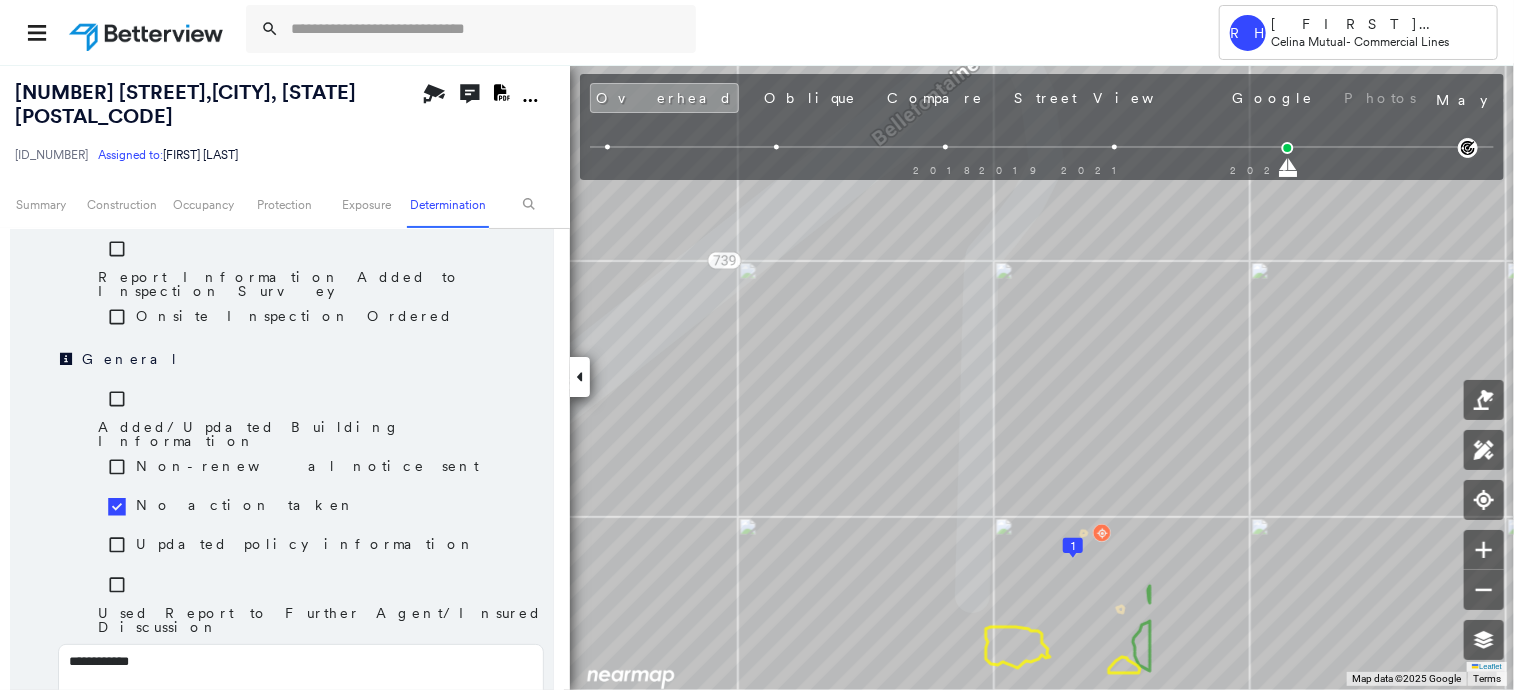 type on "**********" 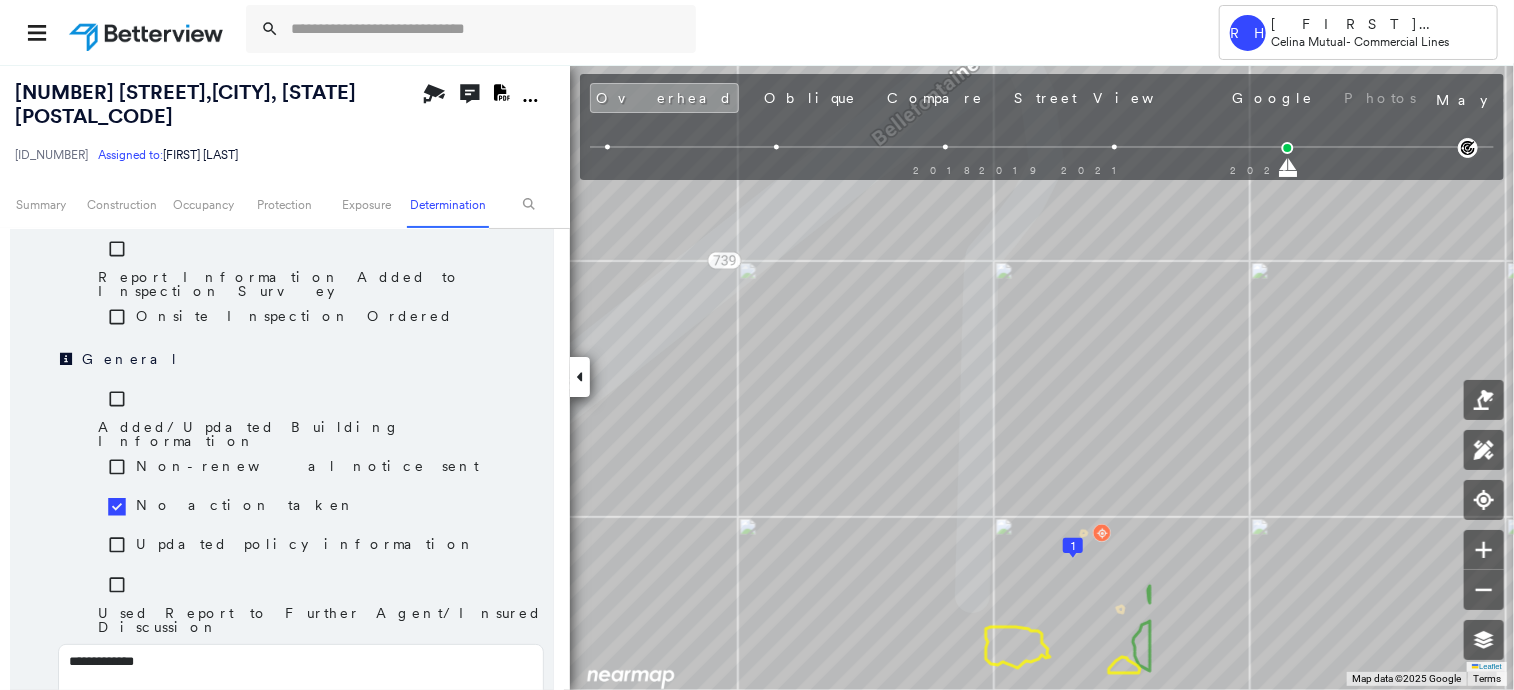 type on "**********" 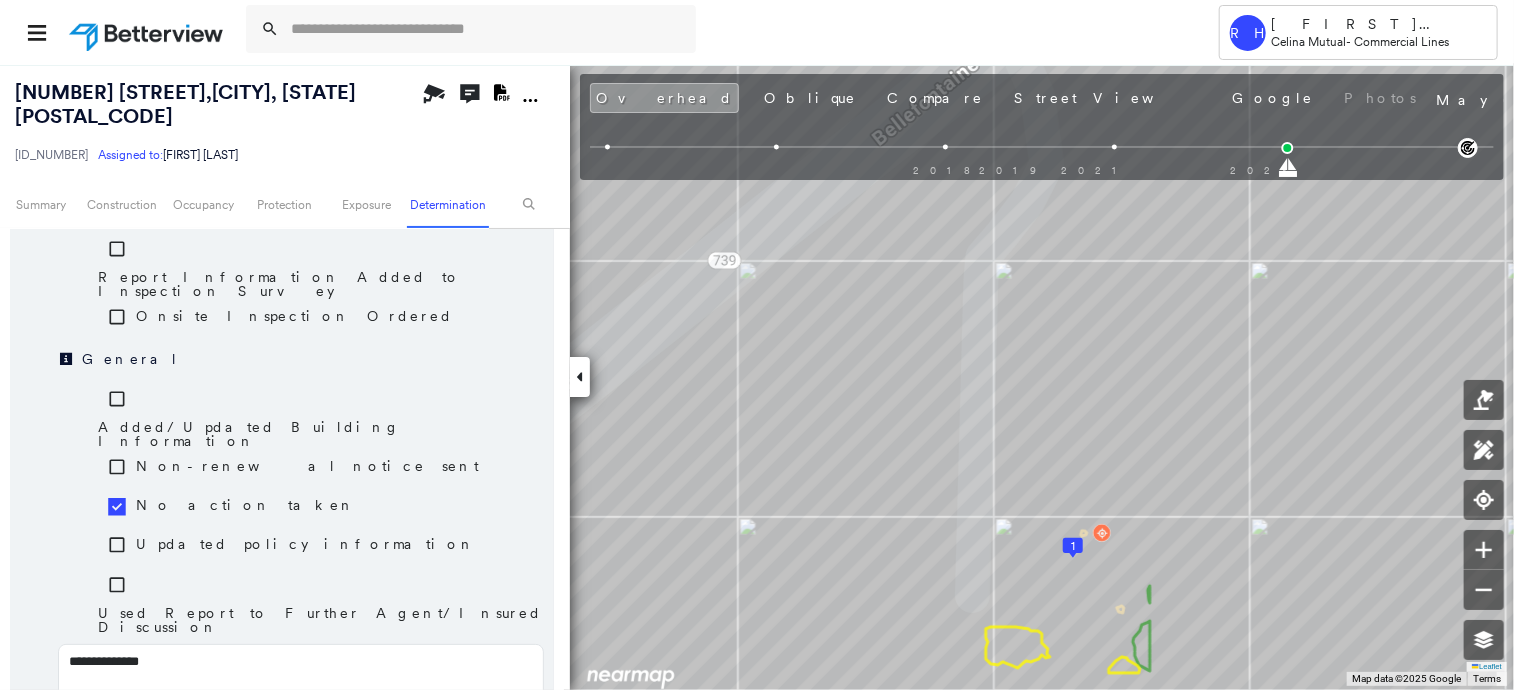 type on "**********" 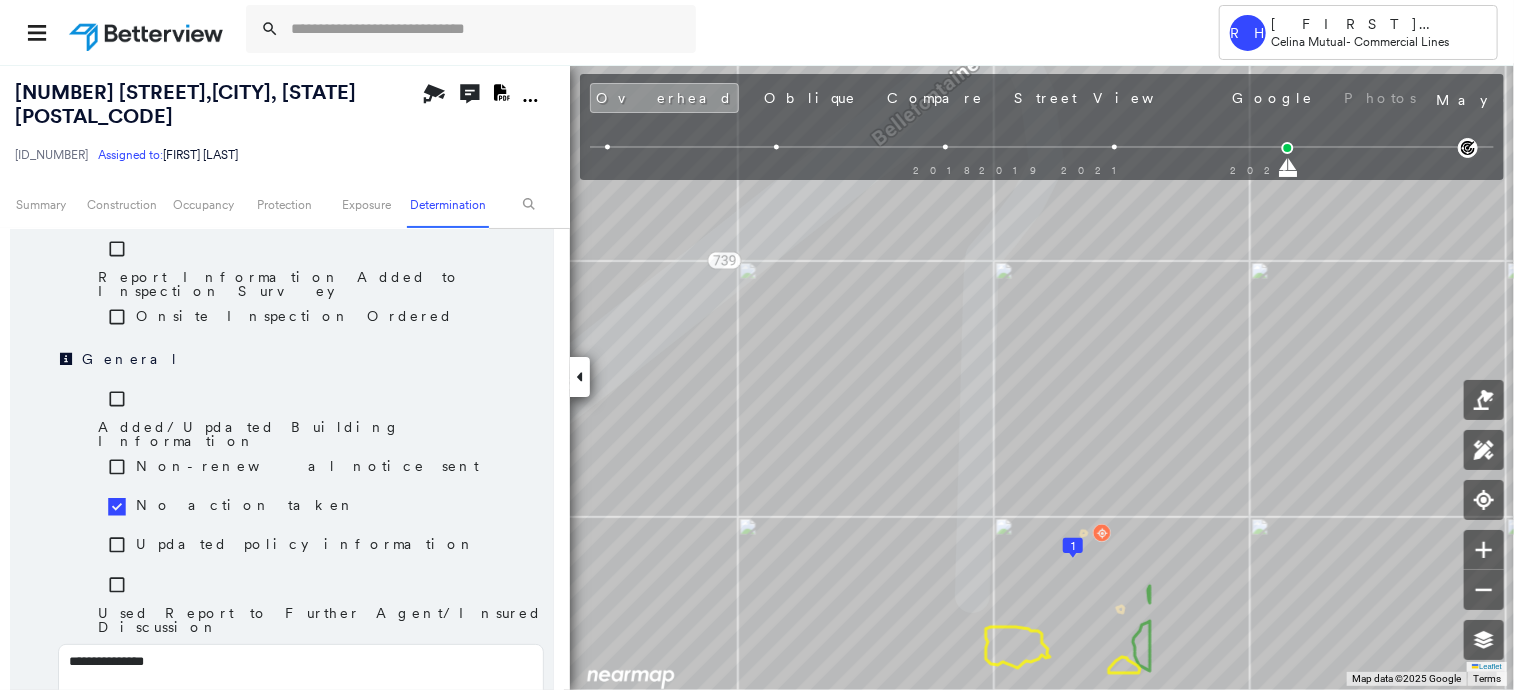 type on "**********" 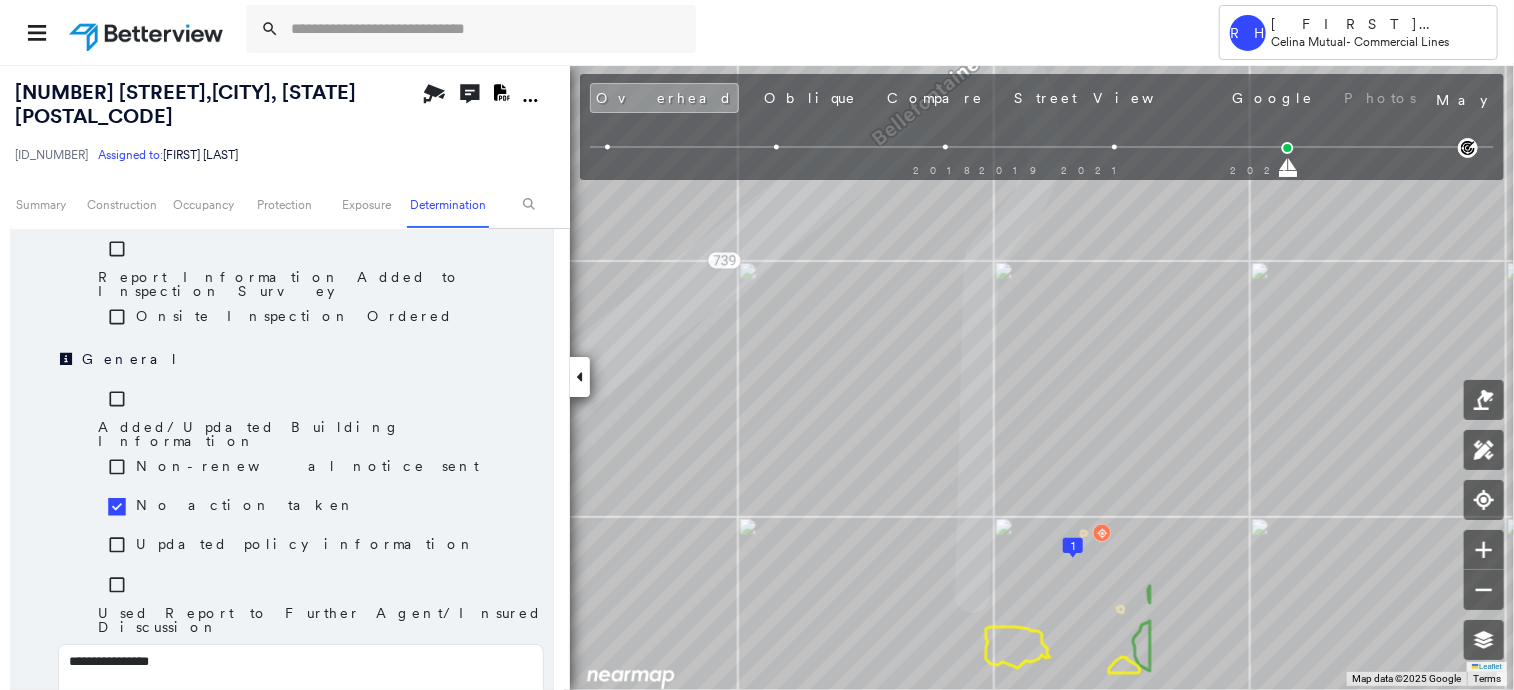 type on "**********" 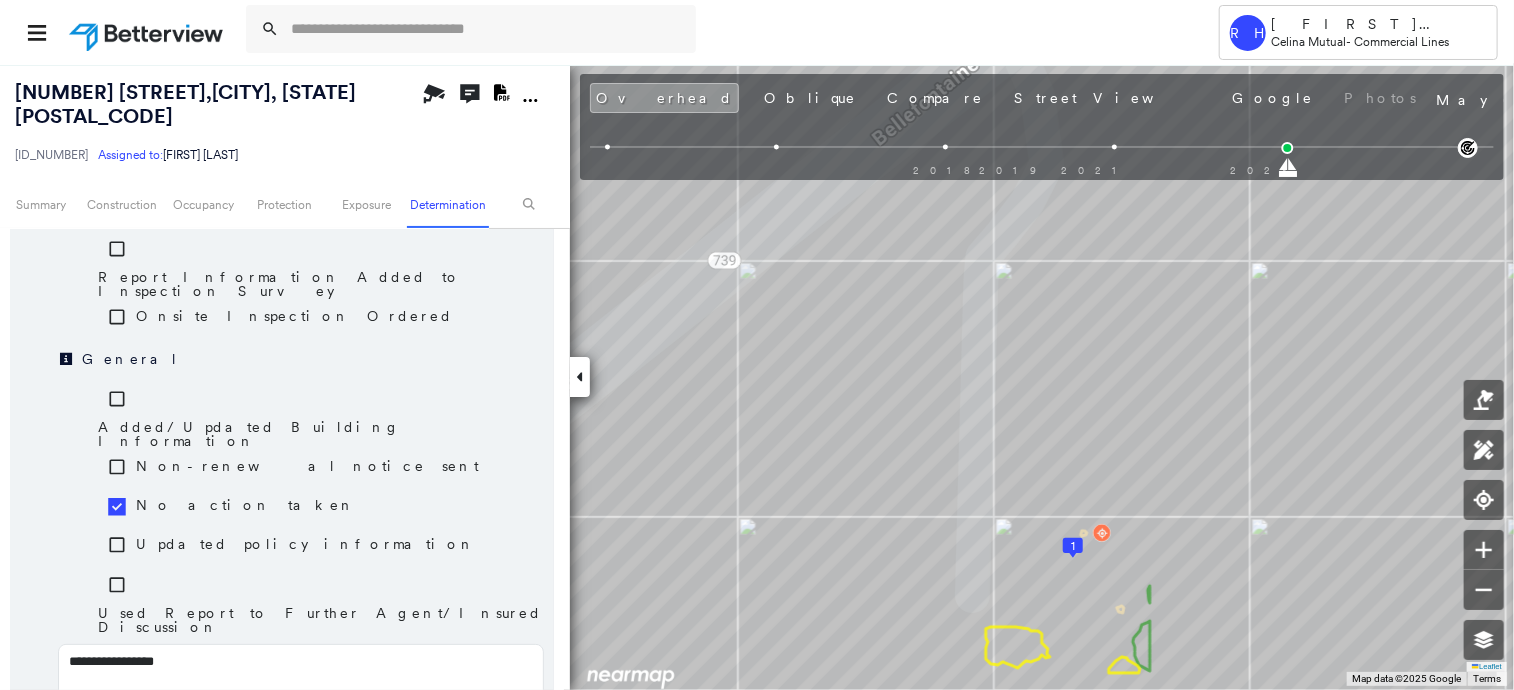 type on "**********" 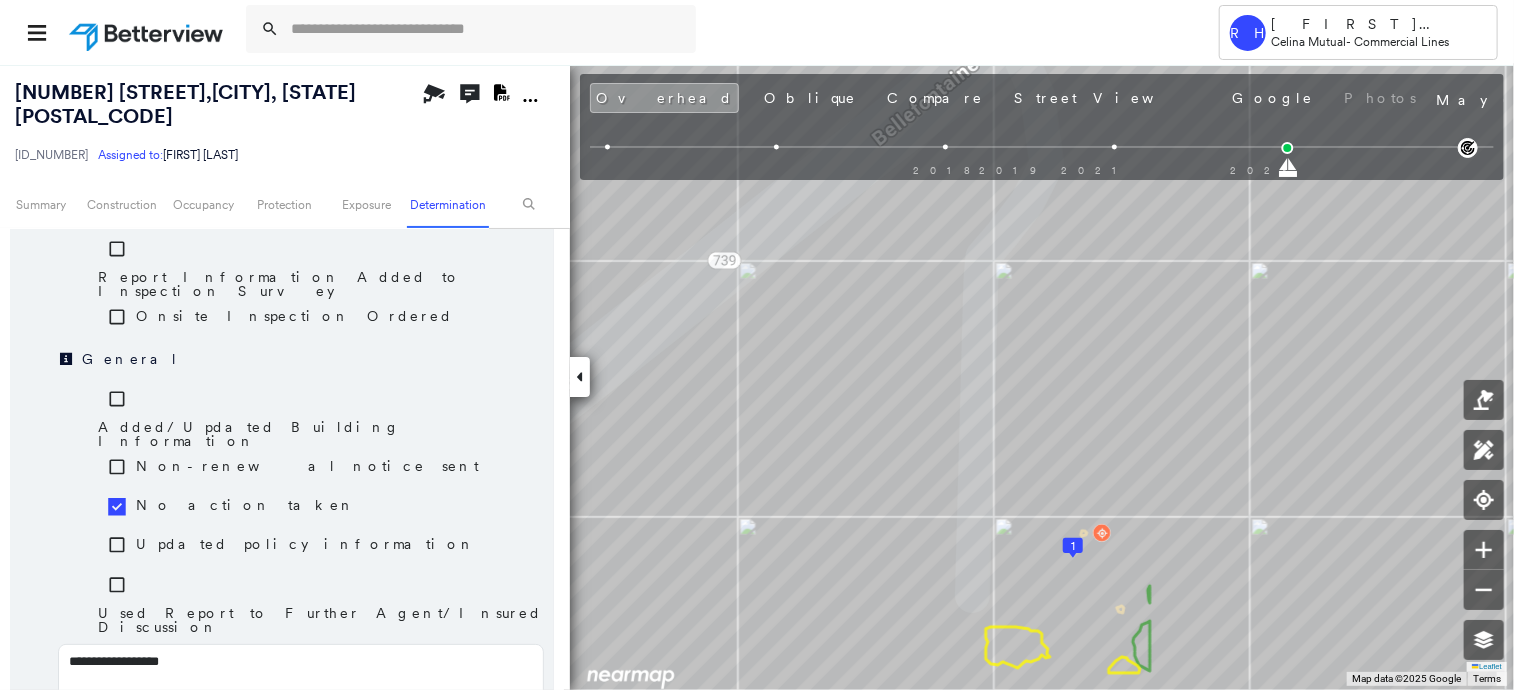type on "**********" 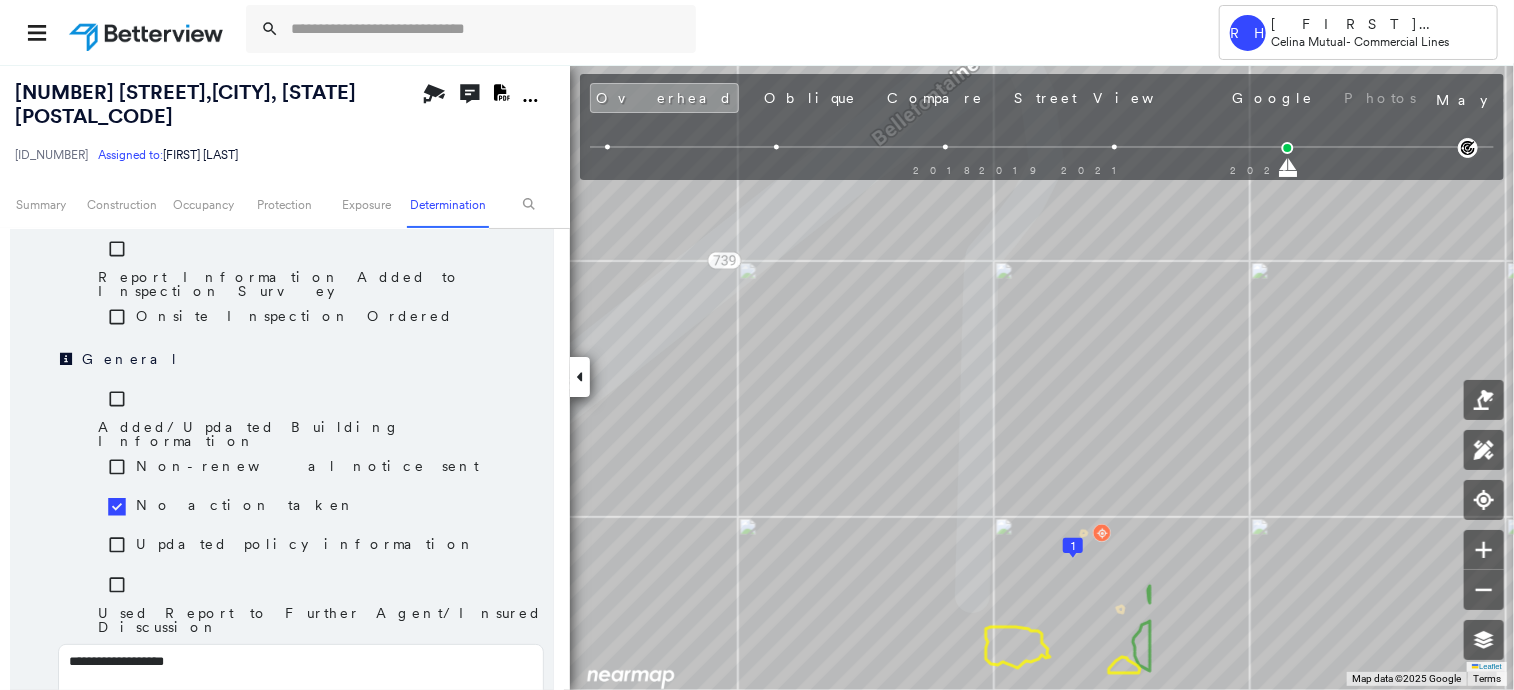 type on "**********" 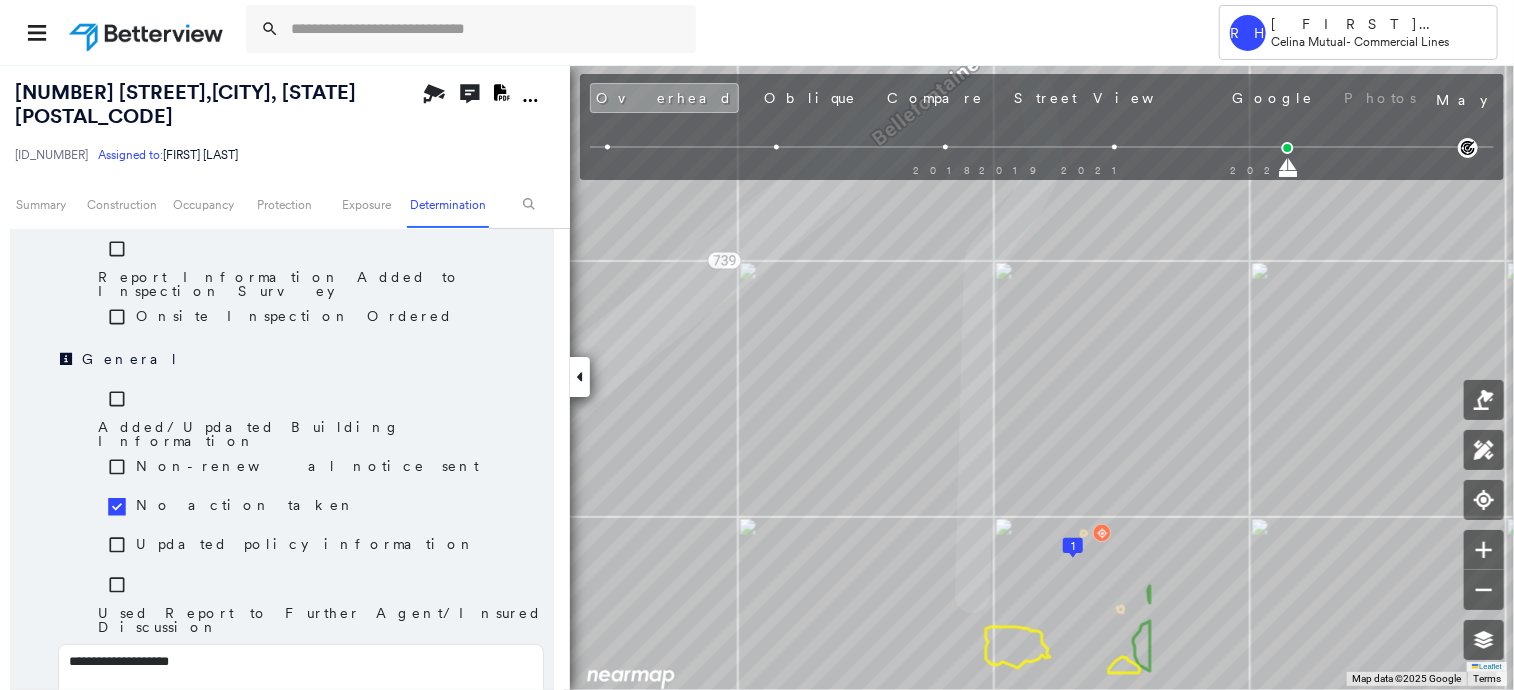 type on "**********" 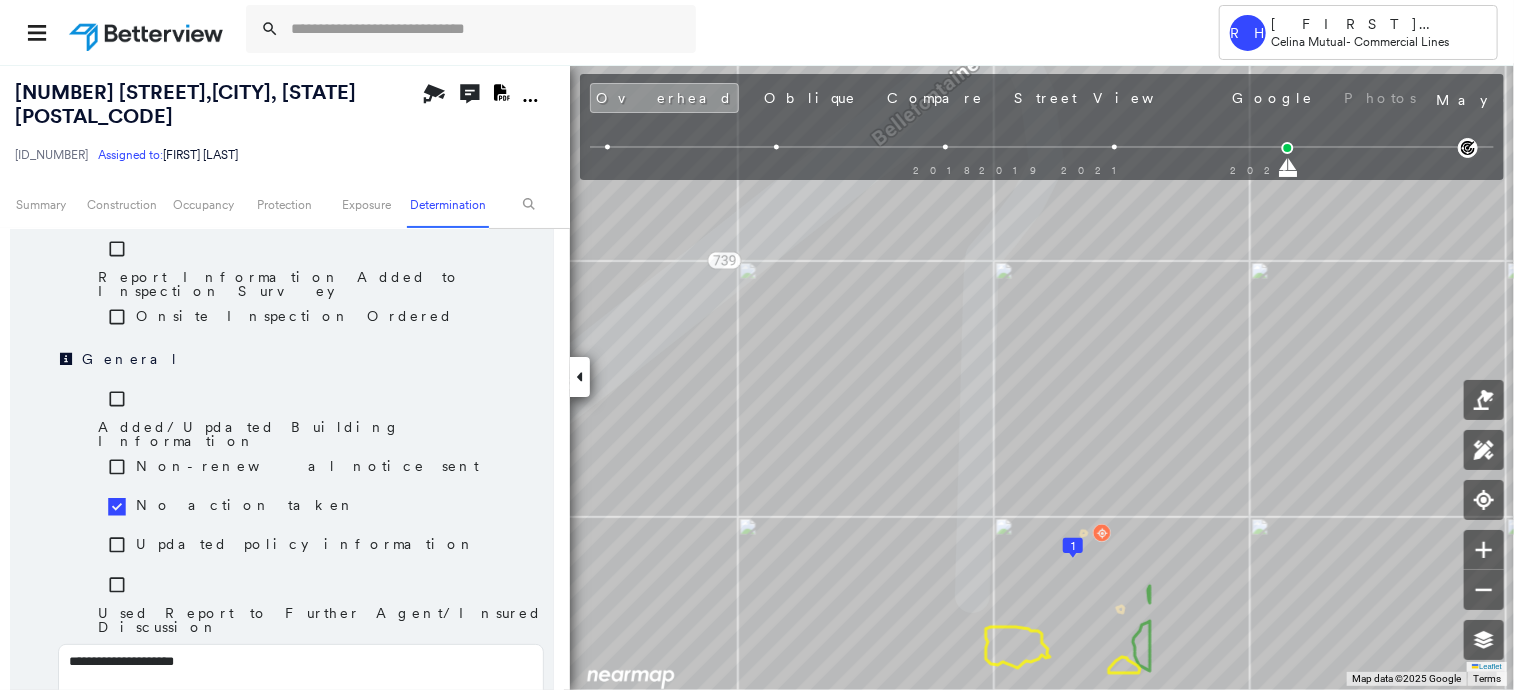 type on "**********" 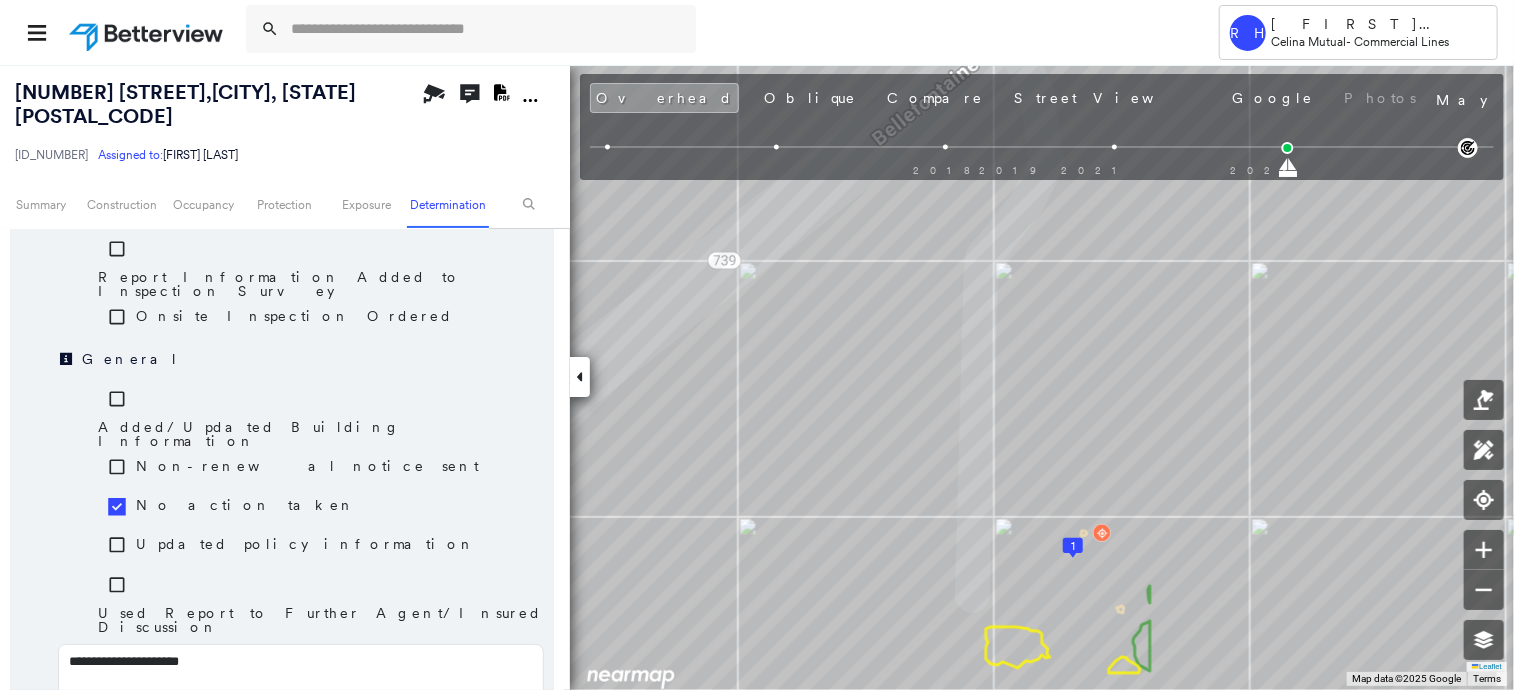type on "**********" 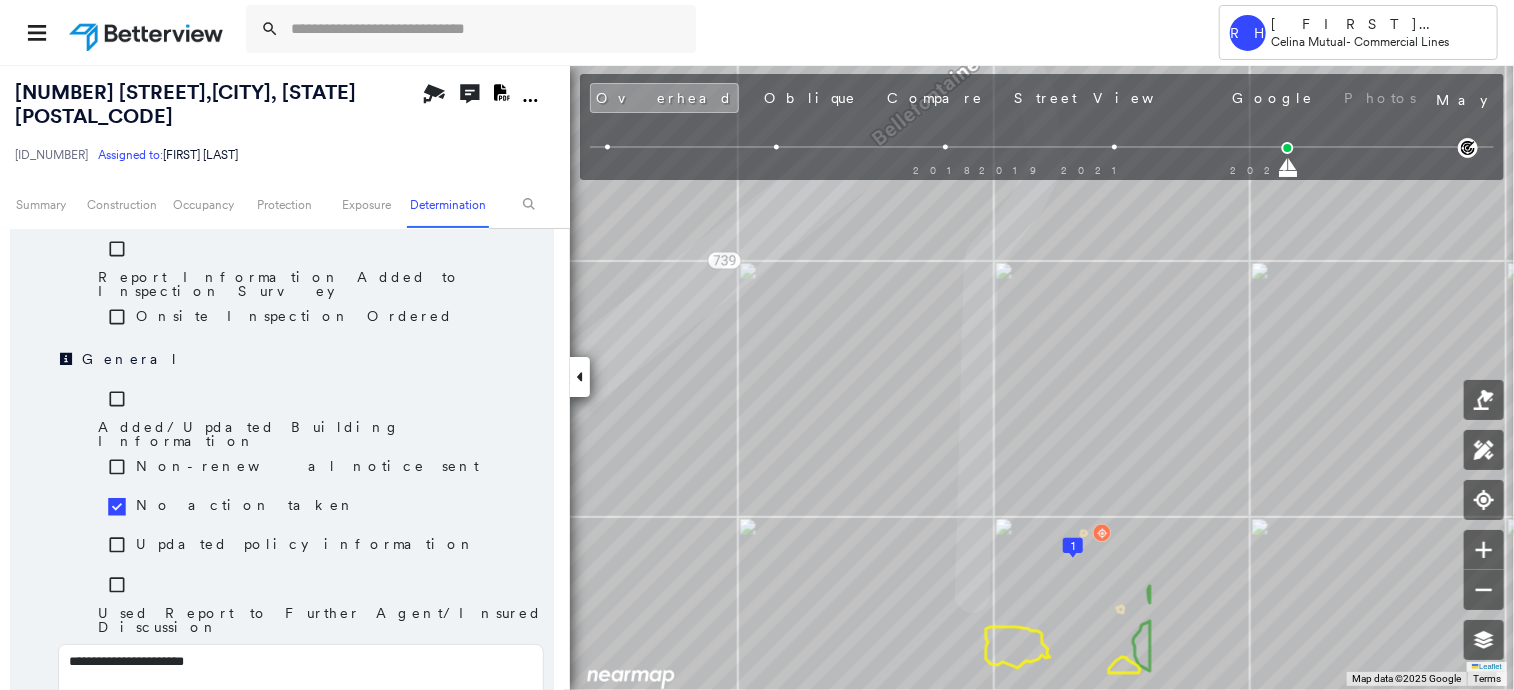 type on "**********" 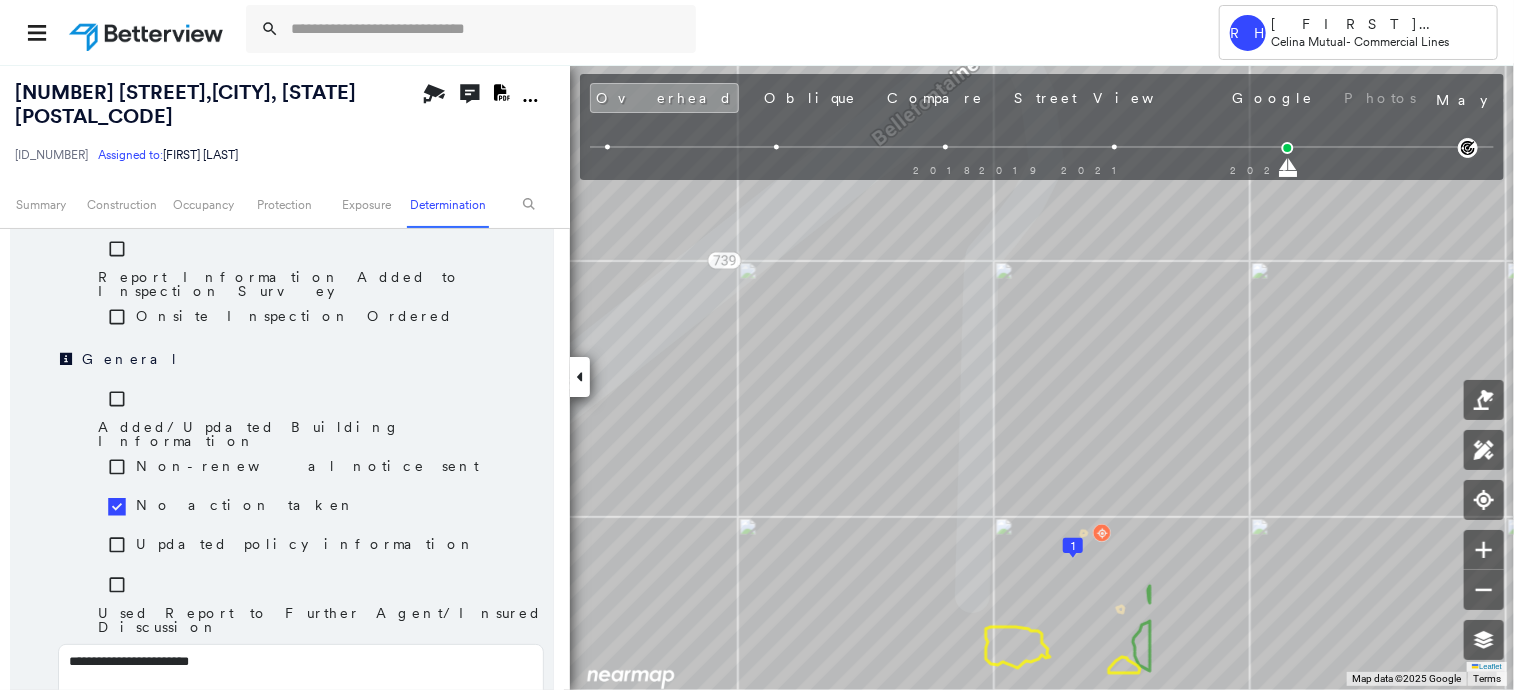 type on "**********" 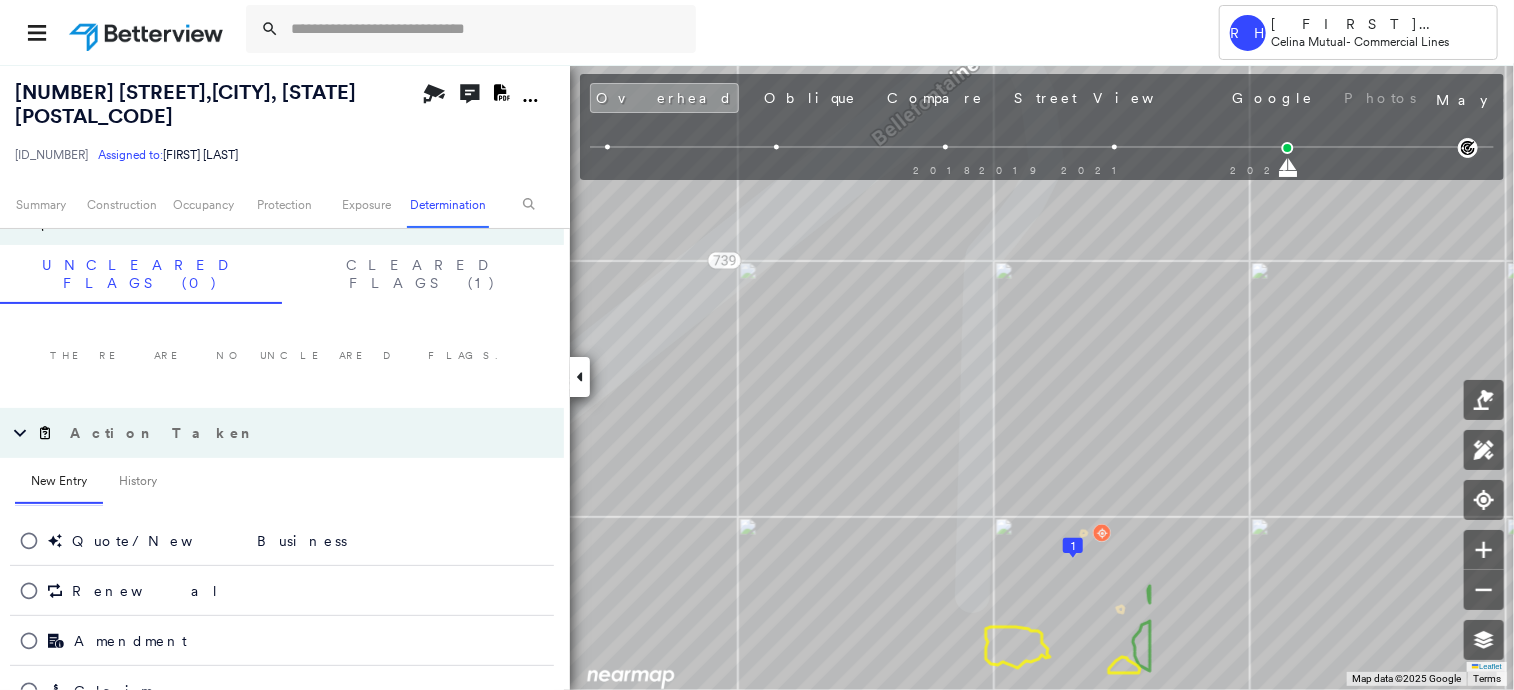 scroll, scrollTop: 1326, scrollLeft: 0, axis: vertical 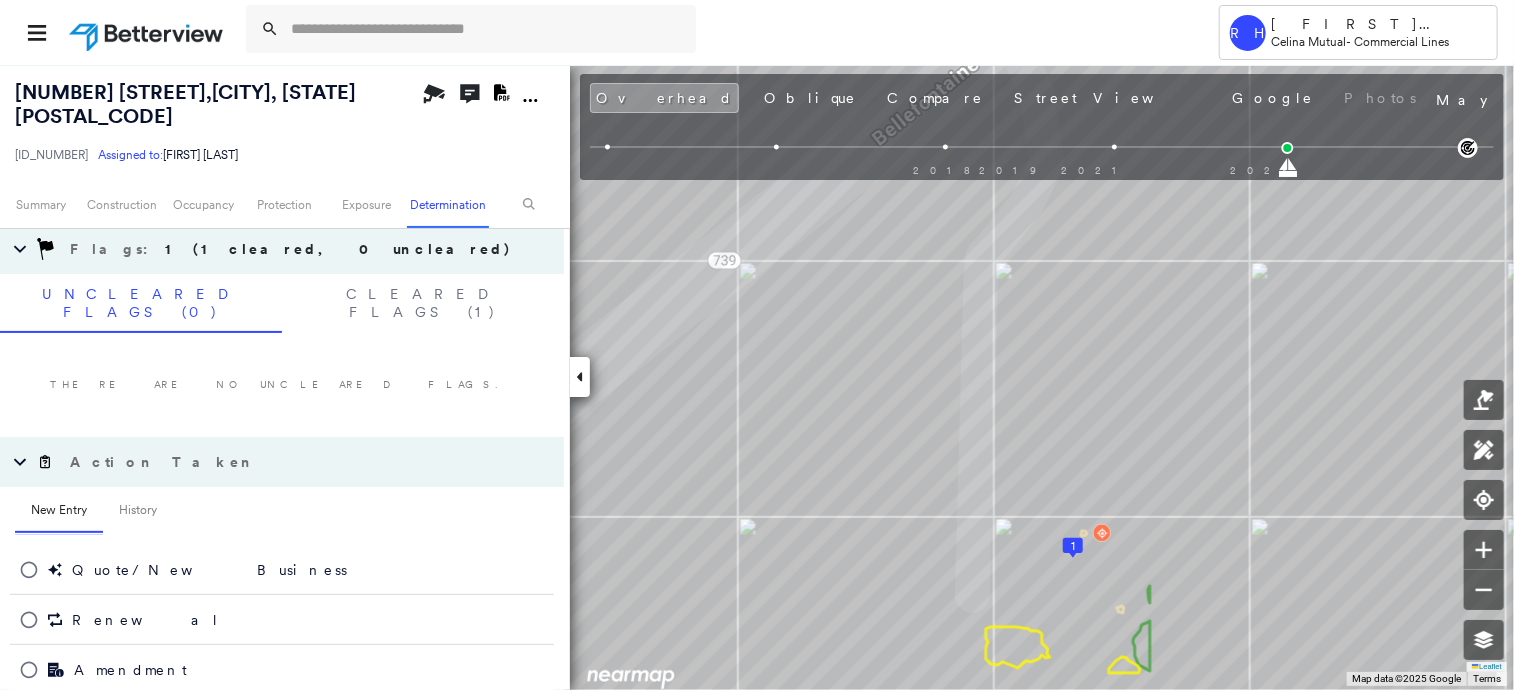 click 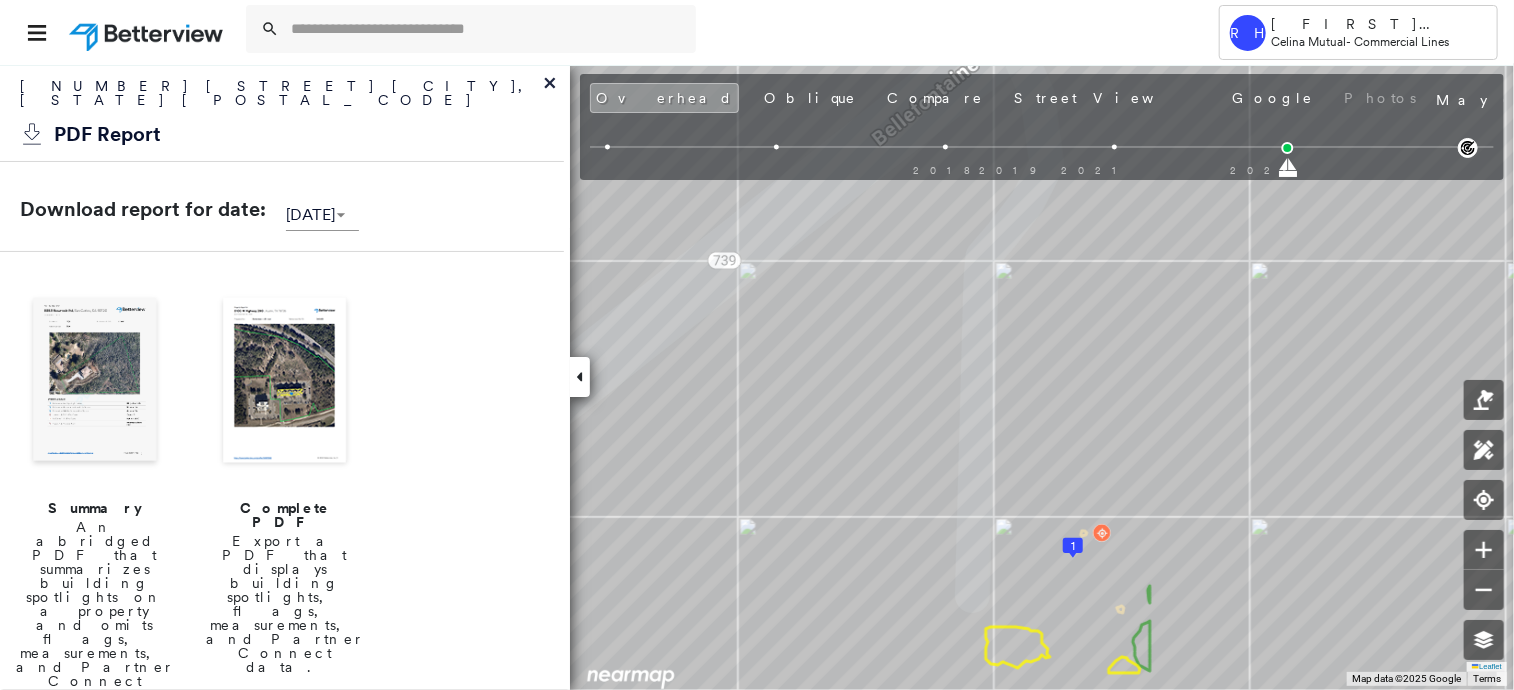 click at bounding box center [95, 382] 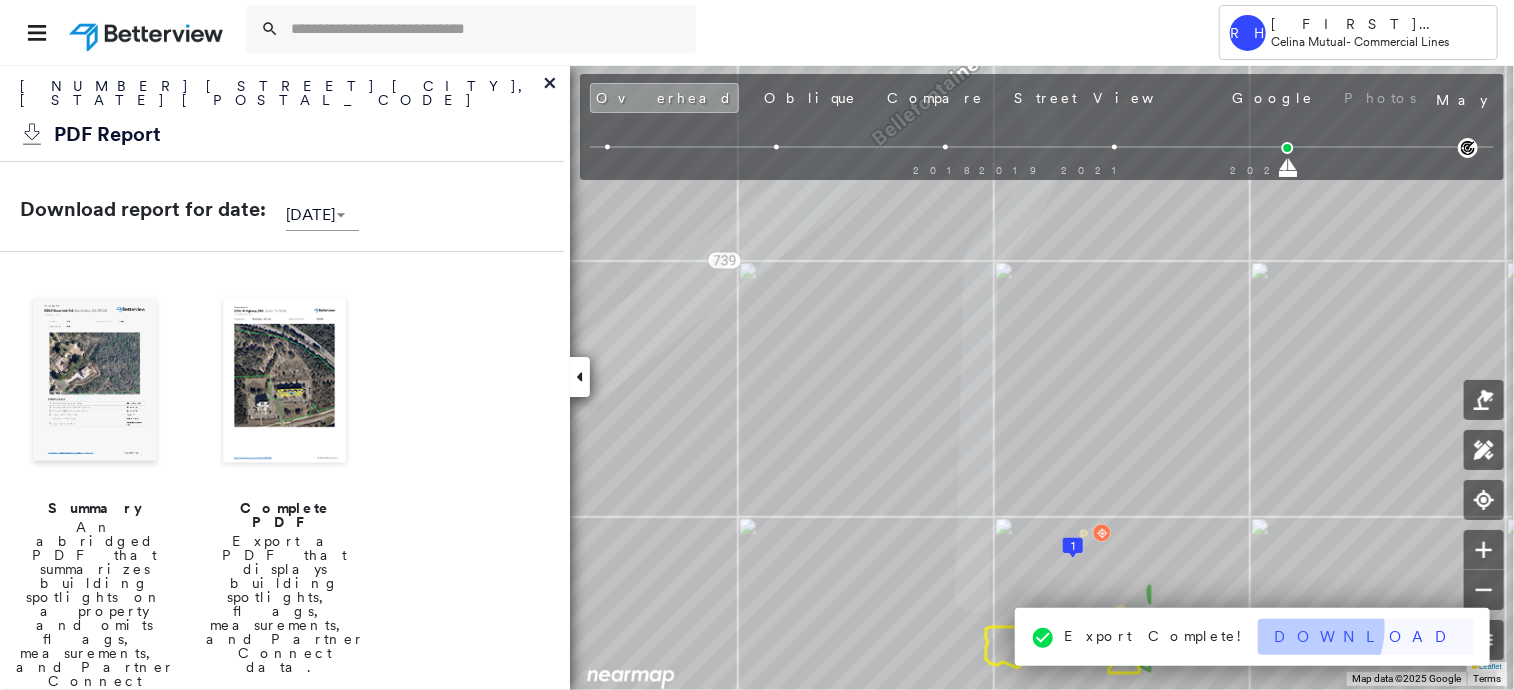 click on "Download" at bounding box center [1366, 637] 